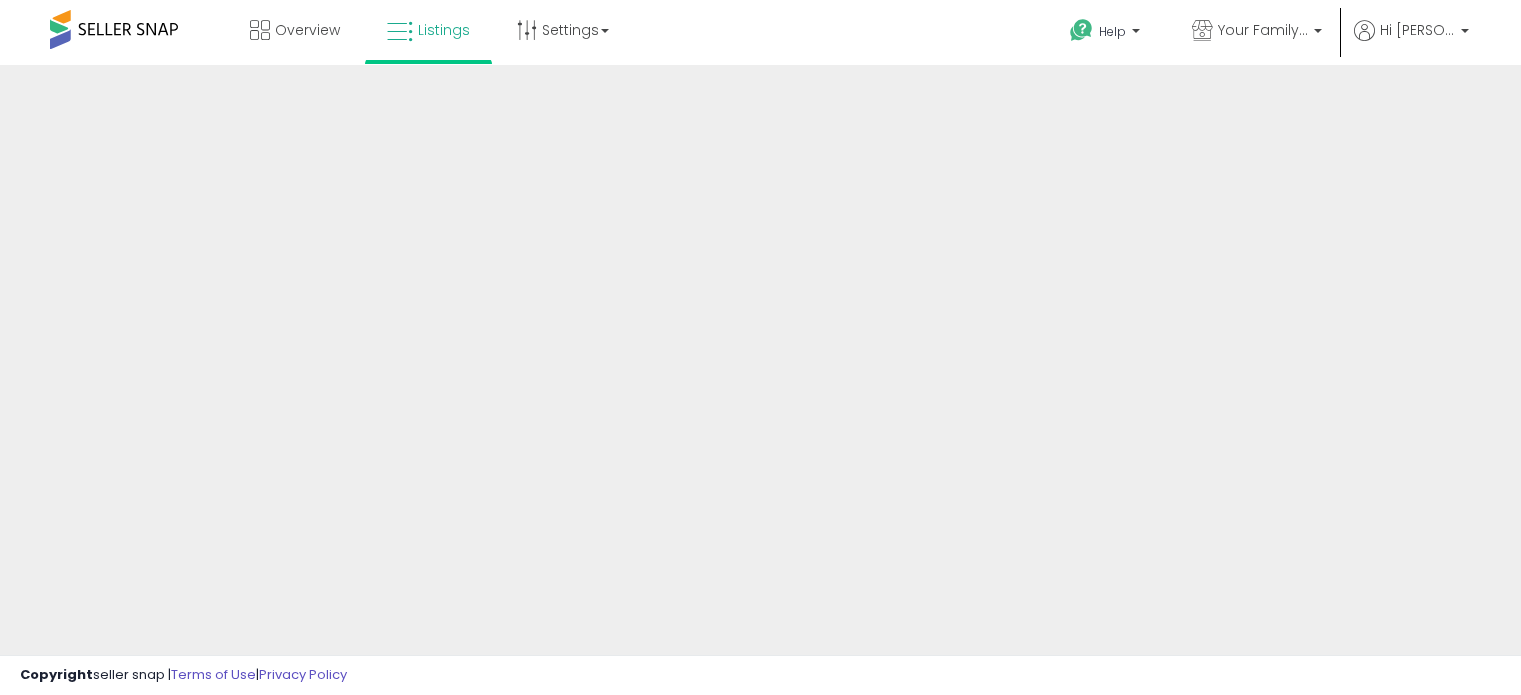 scroll, scrollTop: 0, scrollLeft: 0, axis: both 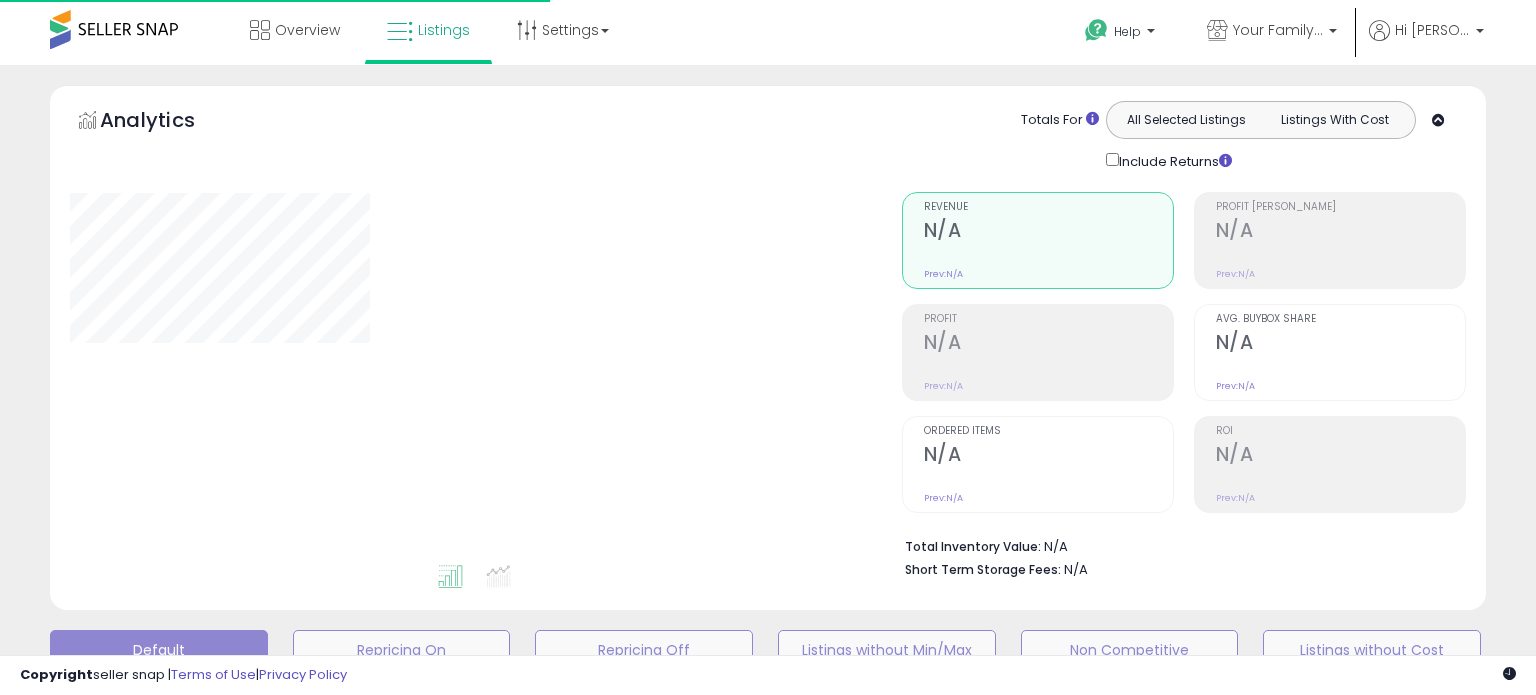 type on "**********" 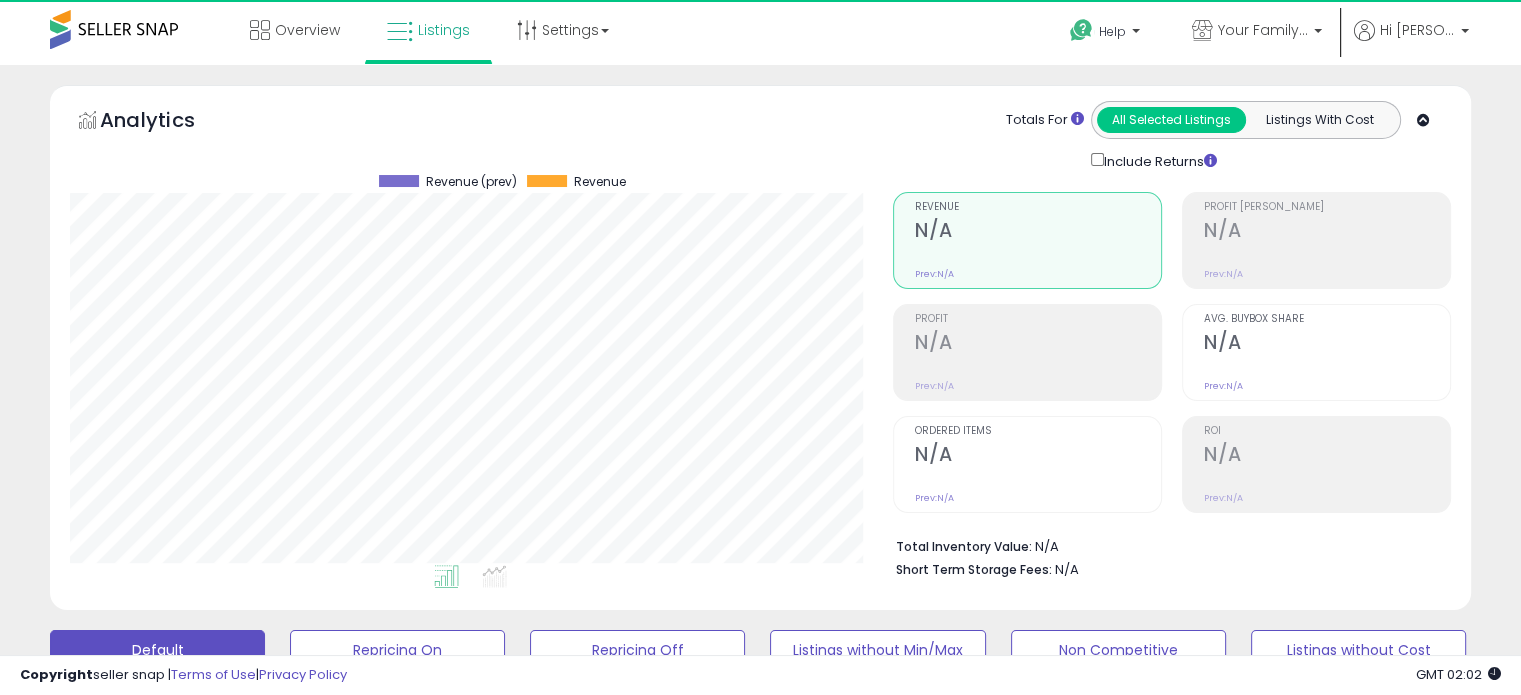 scroll, scrollTop: 999589, scrollLeft: 999176, axis: both 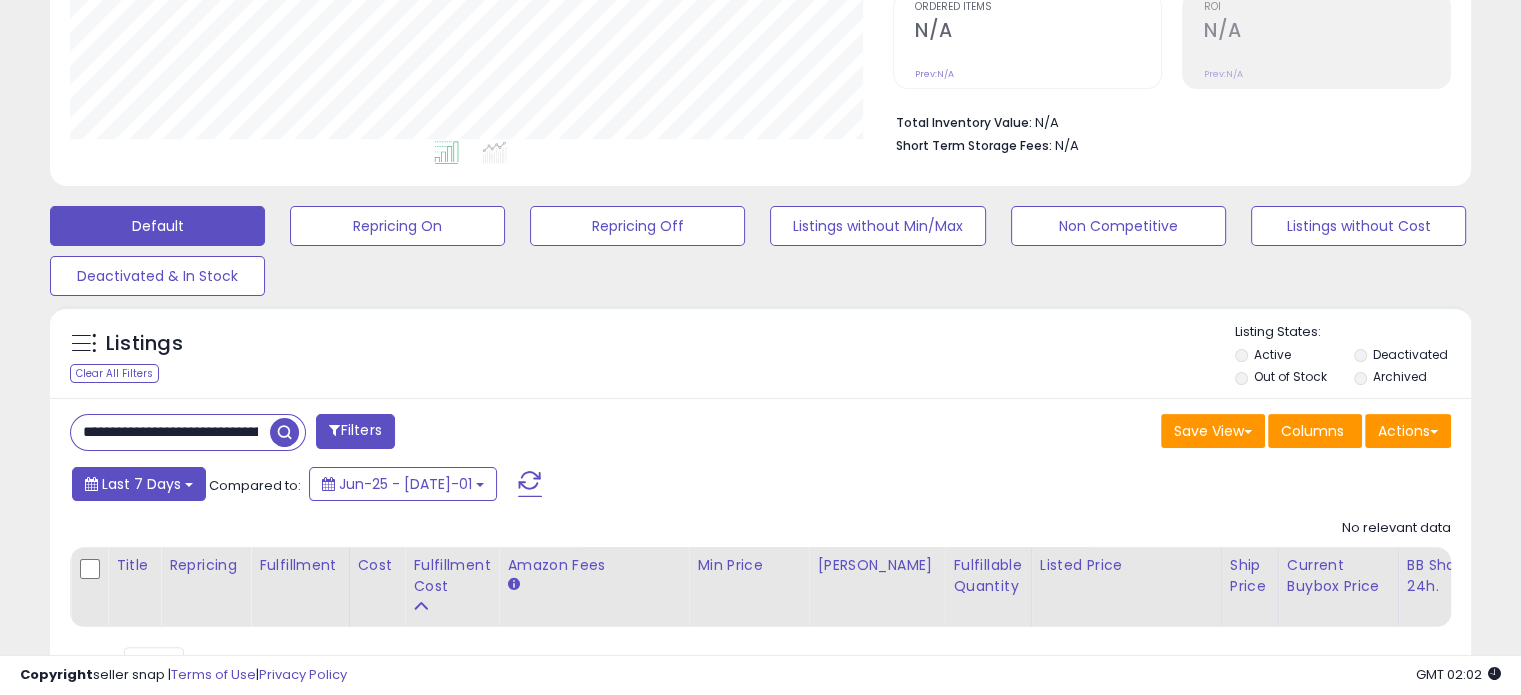 click on "Last 7 Days" at bounding box center (141, 484) 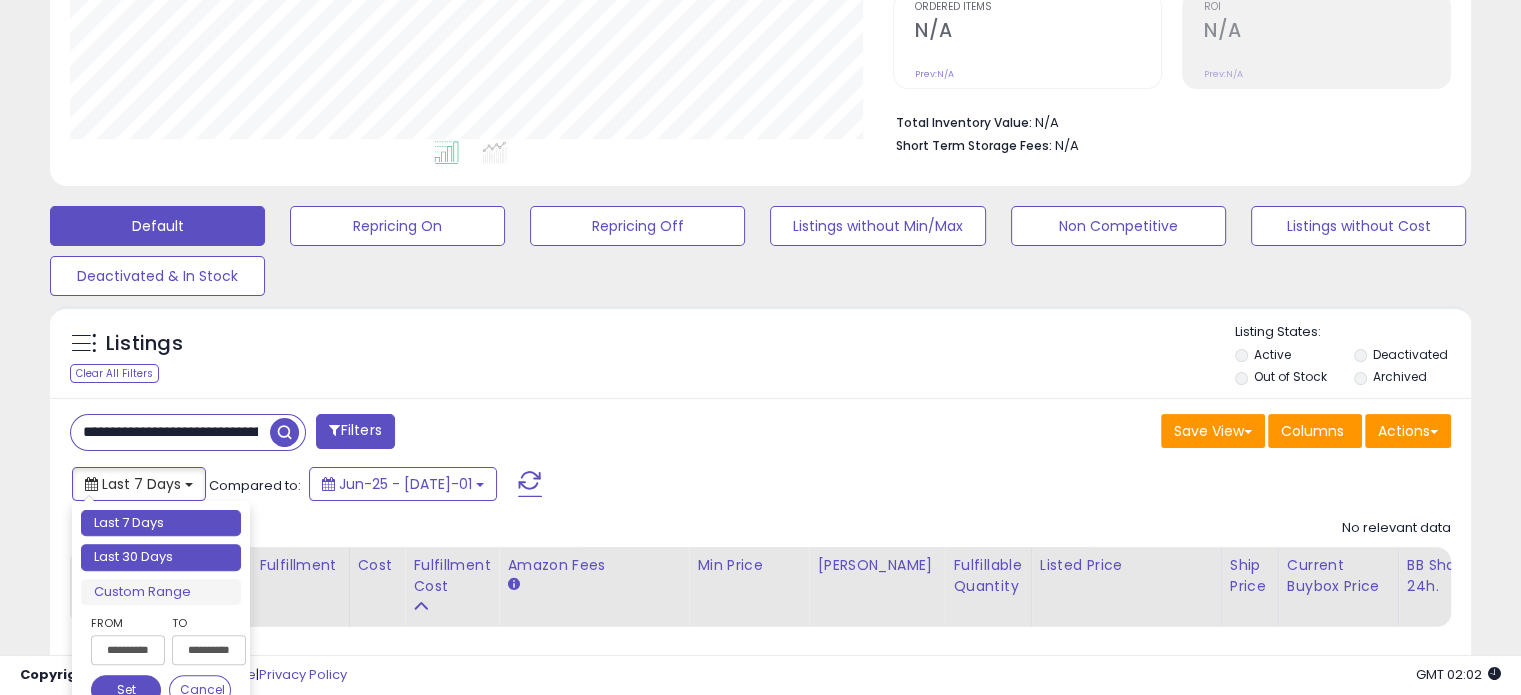 type on "**********" 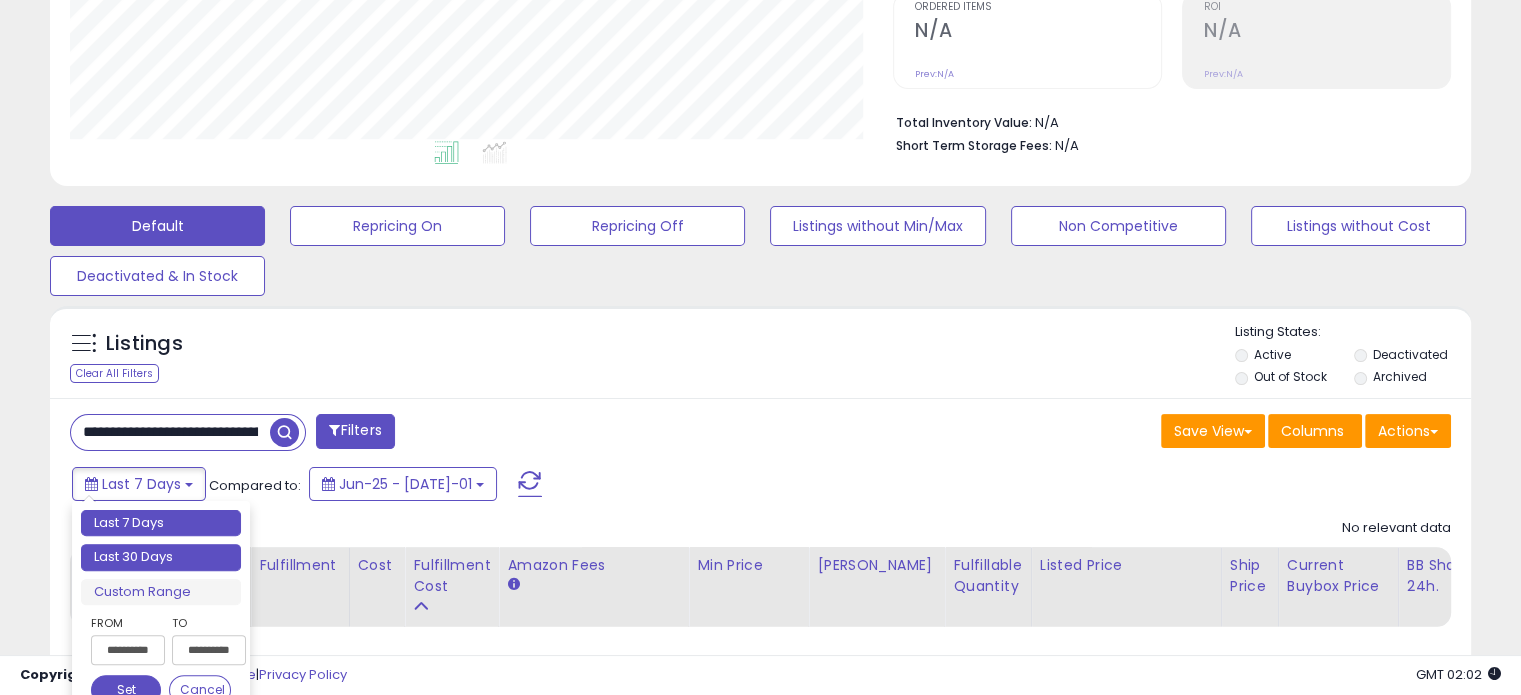 click on "Last 30 Days" at bounding box center [161, 557] 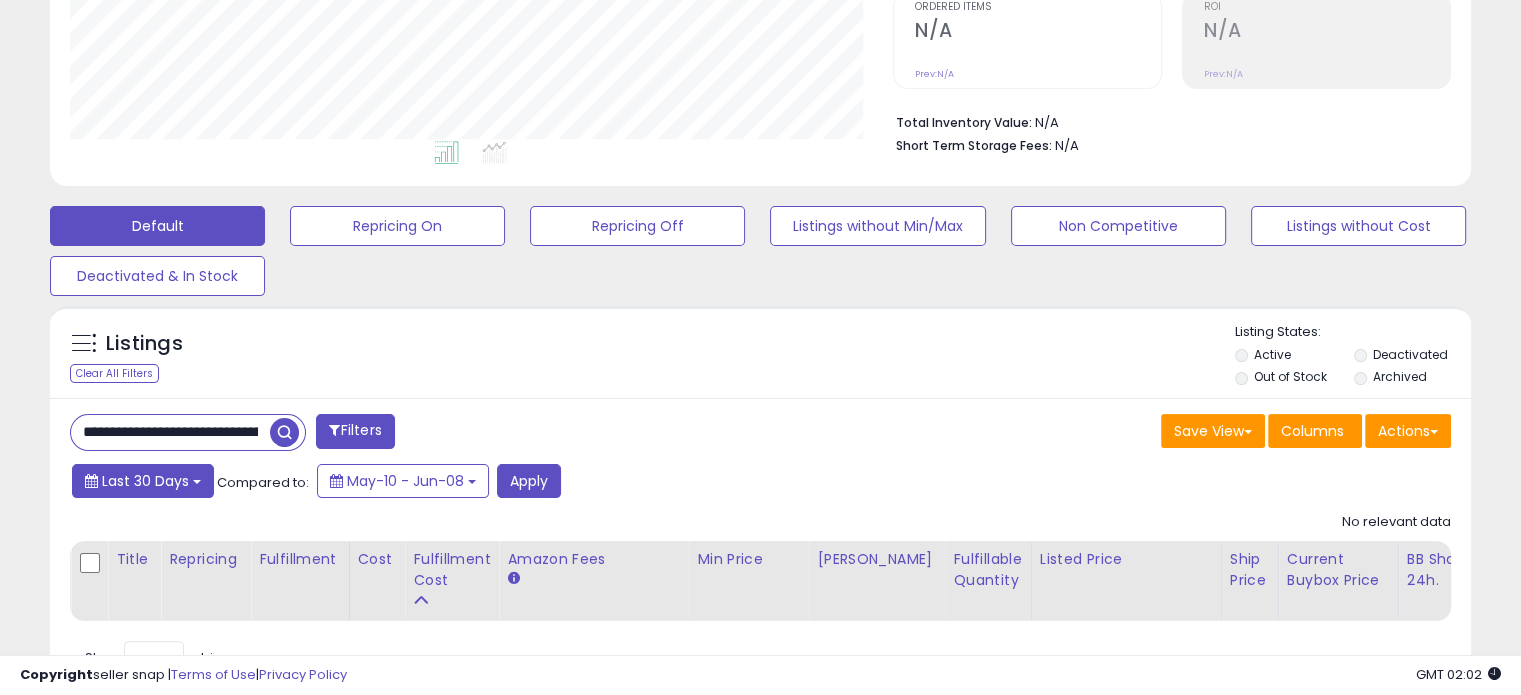click on "Last 30 Days" at bounding box center (145, 481) 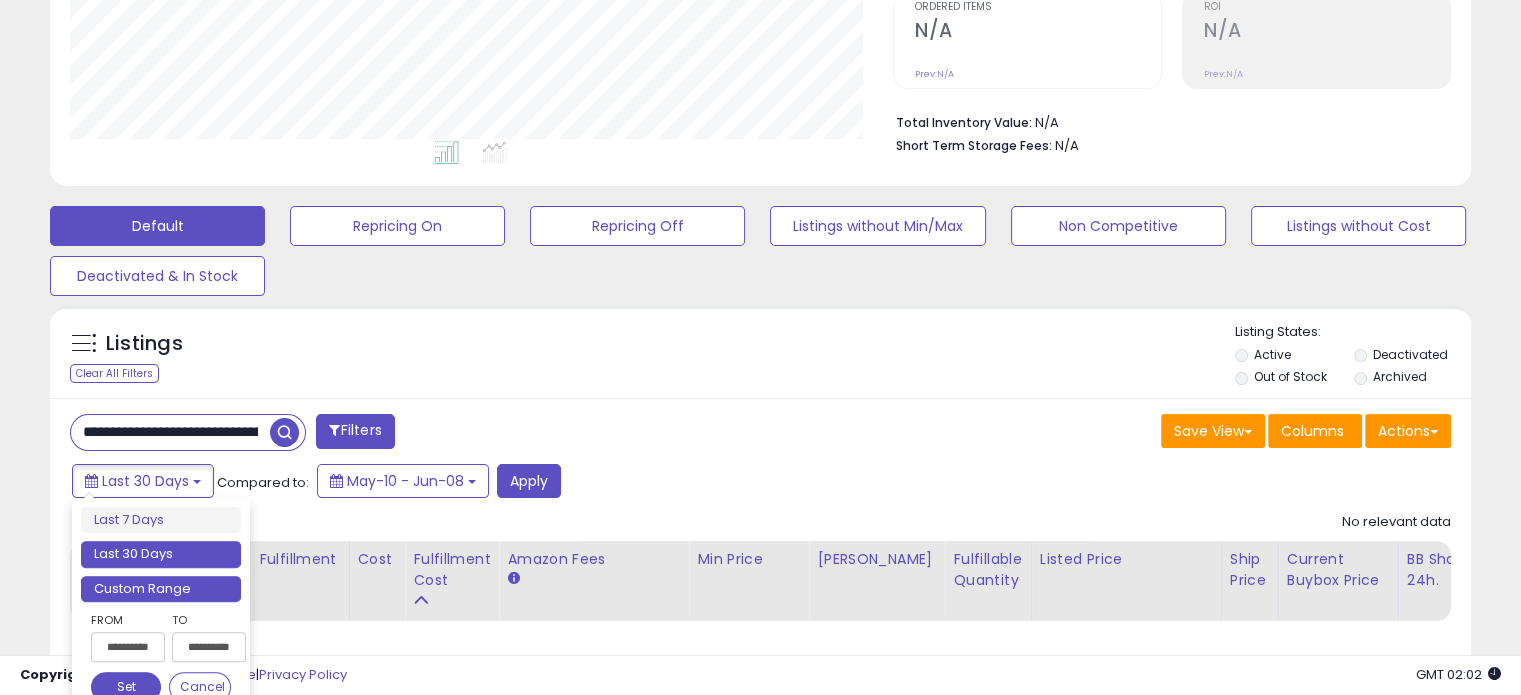 click on "Custom Range" at bounding box center [161, 589] 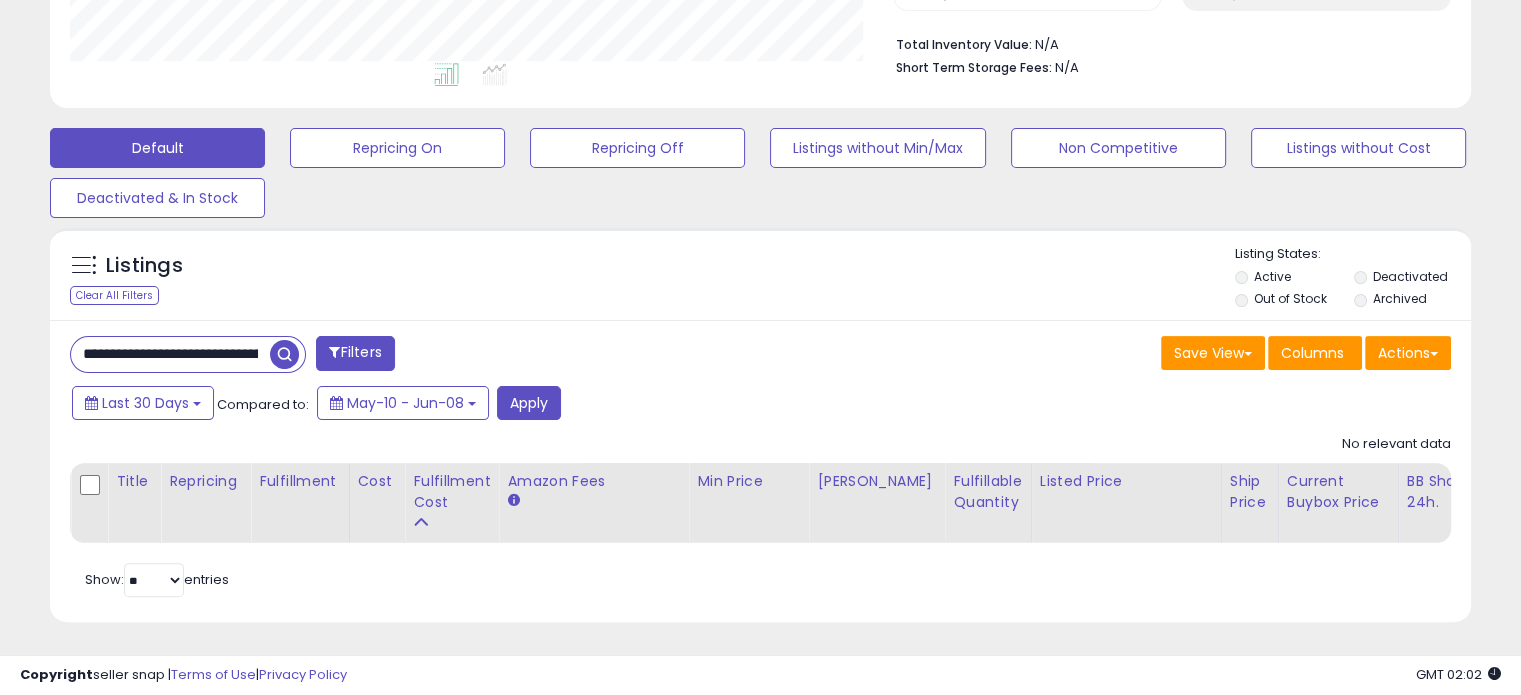 scroll, scrollTop: 518, scrollLeft: 0, axis: vertical 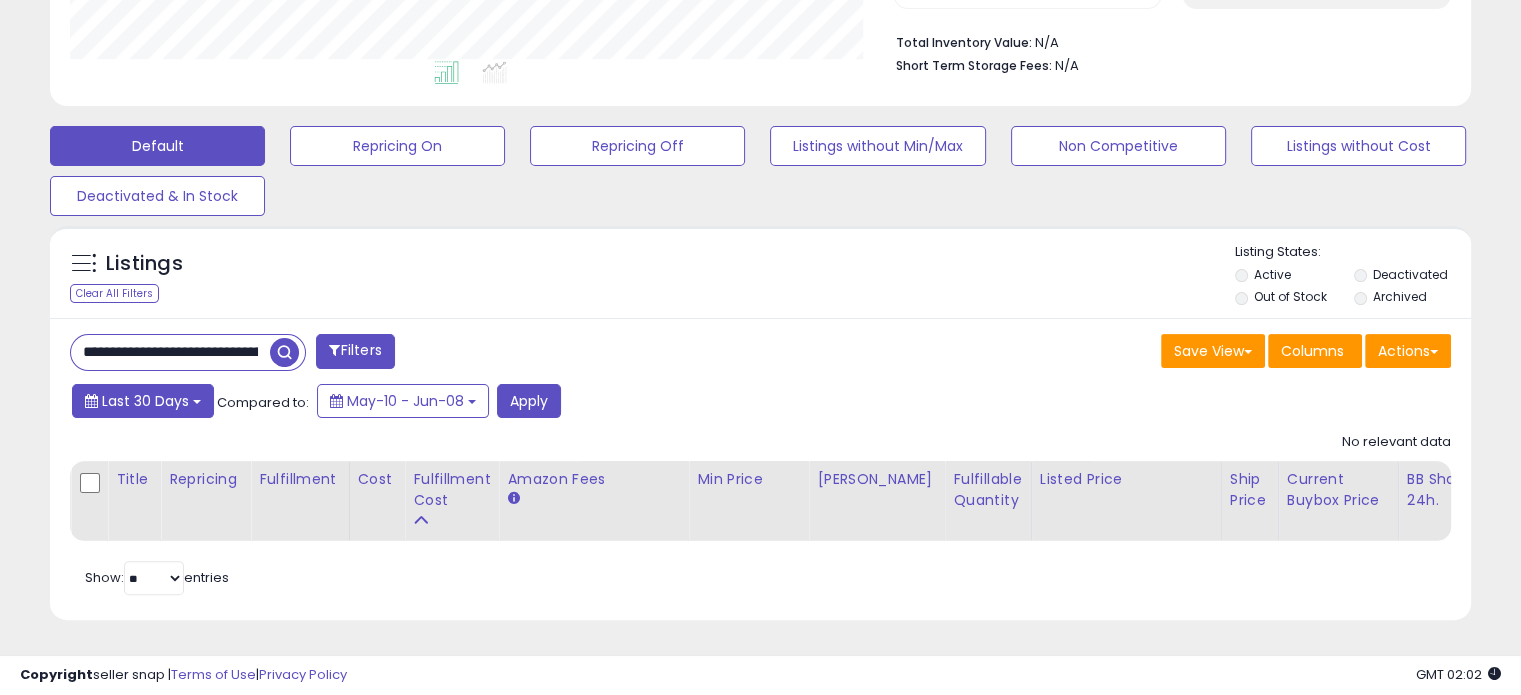 click on "Last 30 Days" at bounding box center [143, 401] 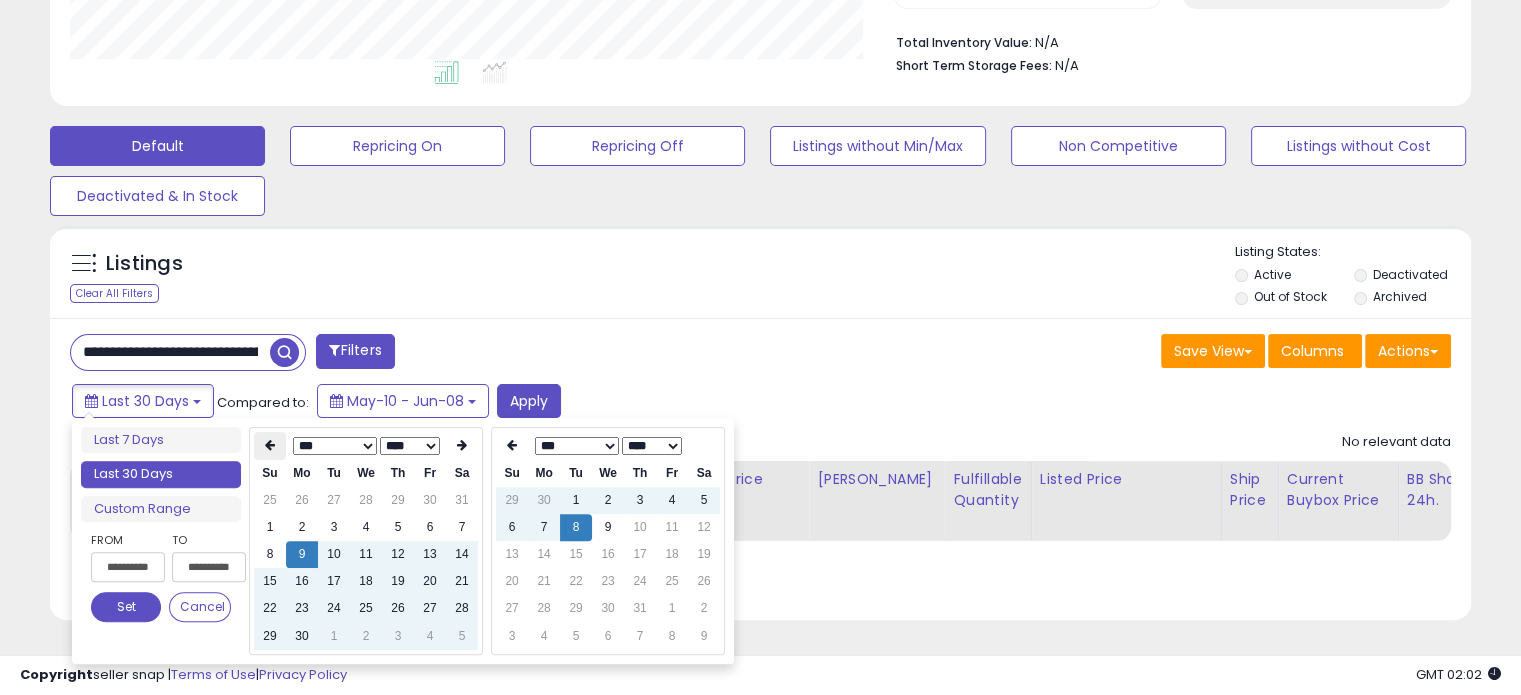 click at bounding box center (270, 445) 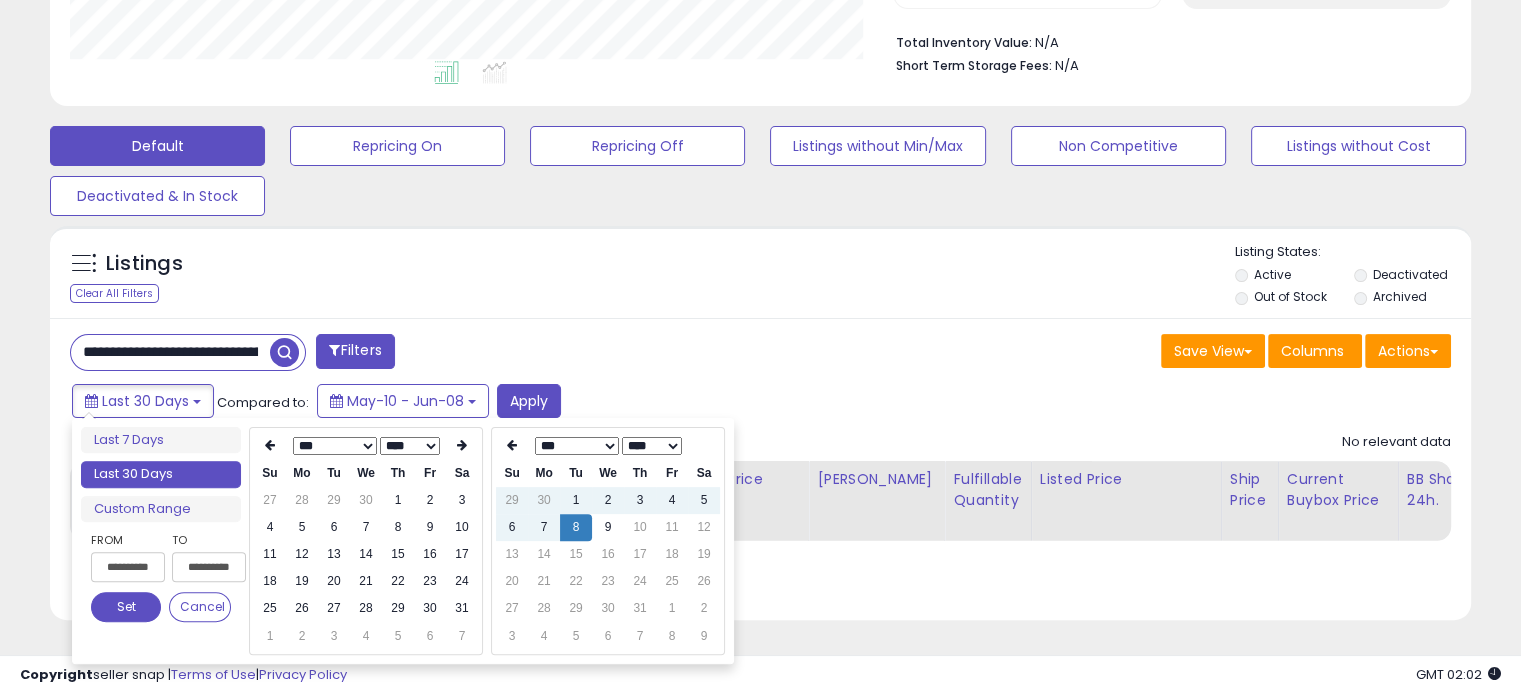click at bounding box center [270, 445] 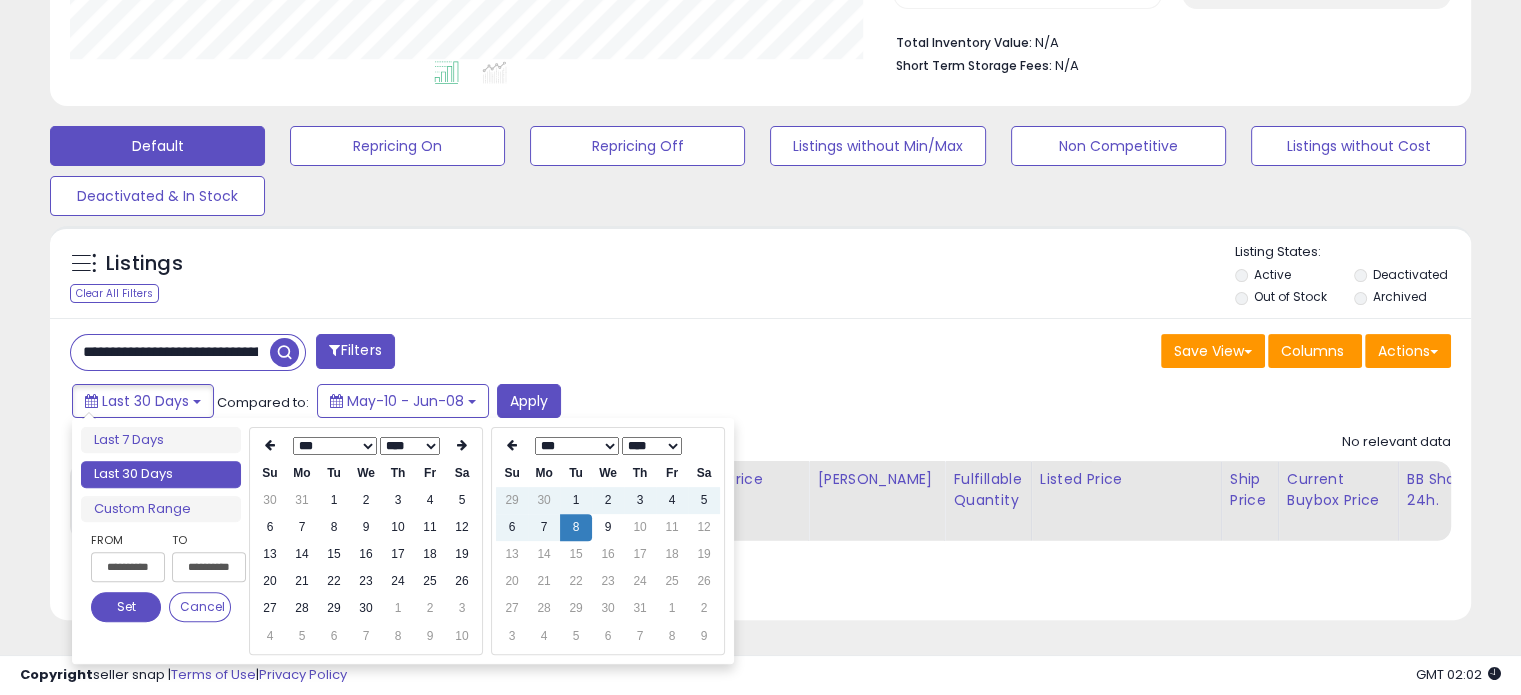 click at bounding box center (270, 445) 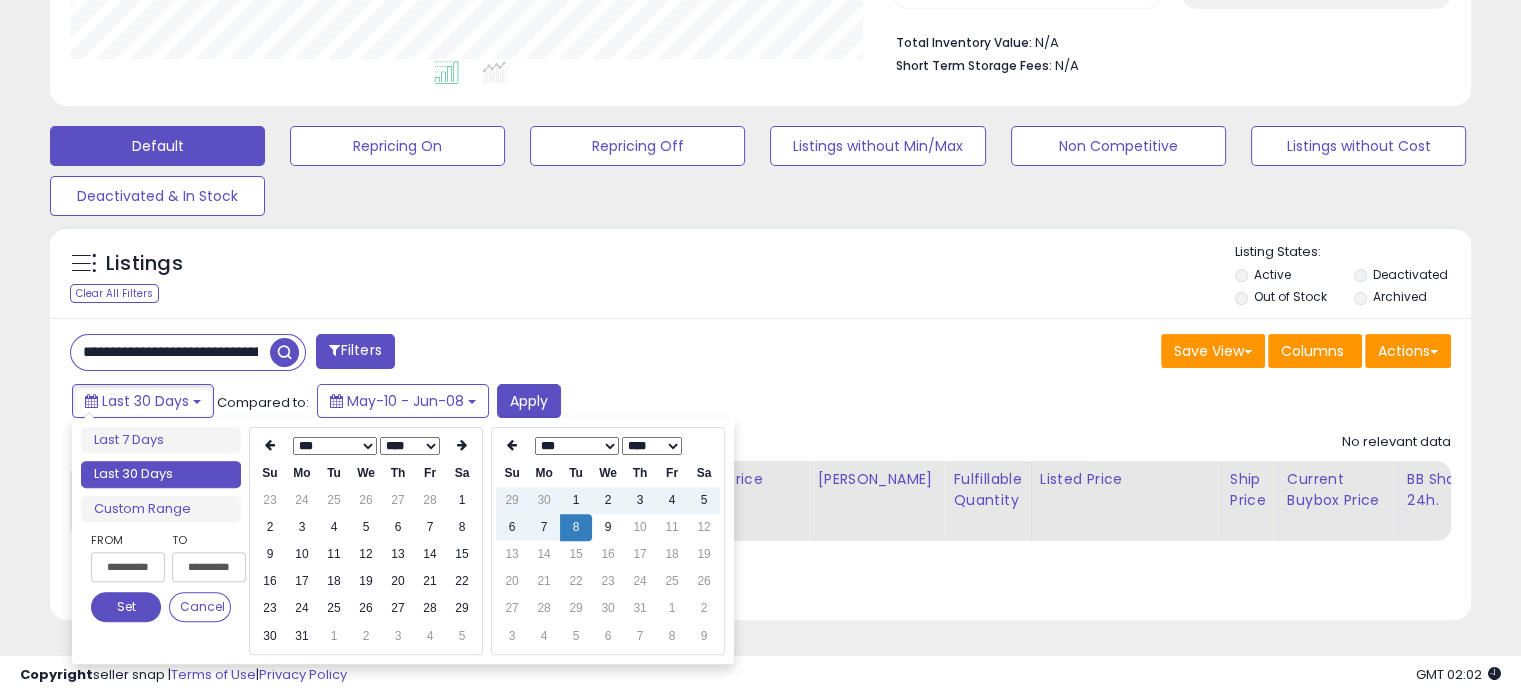 click at bounding box center [270, 445] 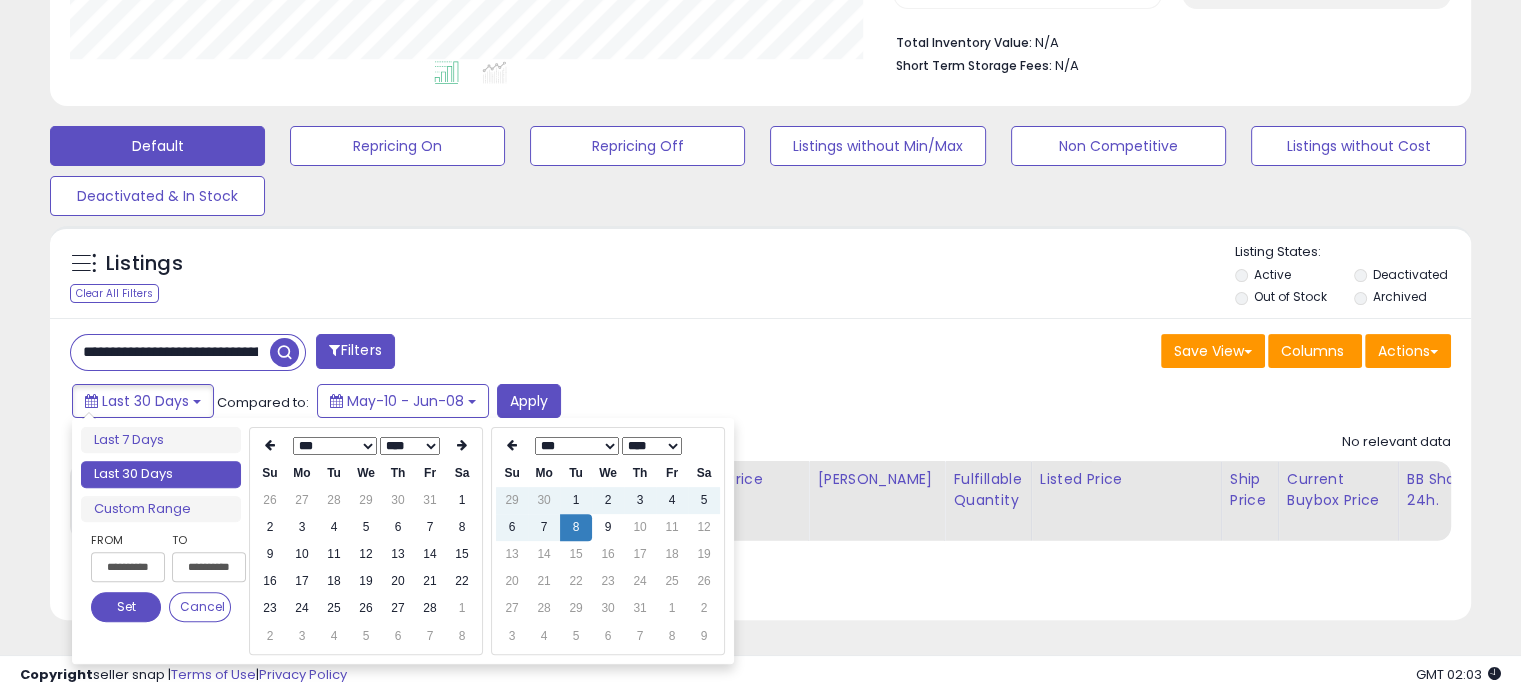 click at bounding box center [270, 445] 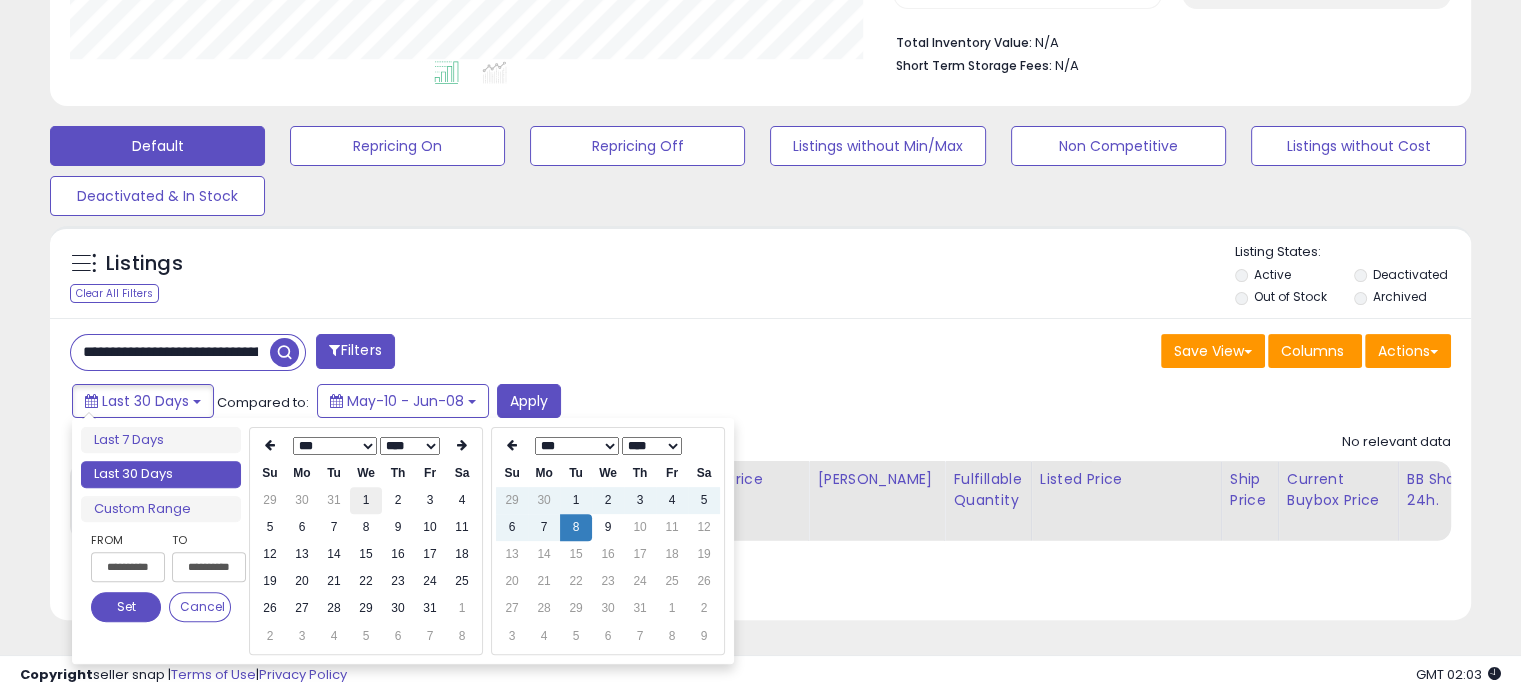 click on "1" at bounding box center [366, 500] 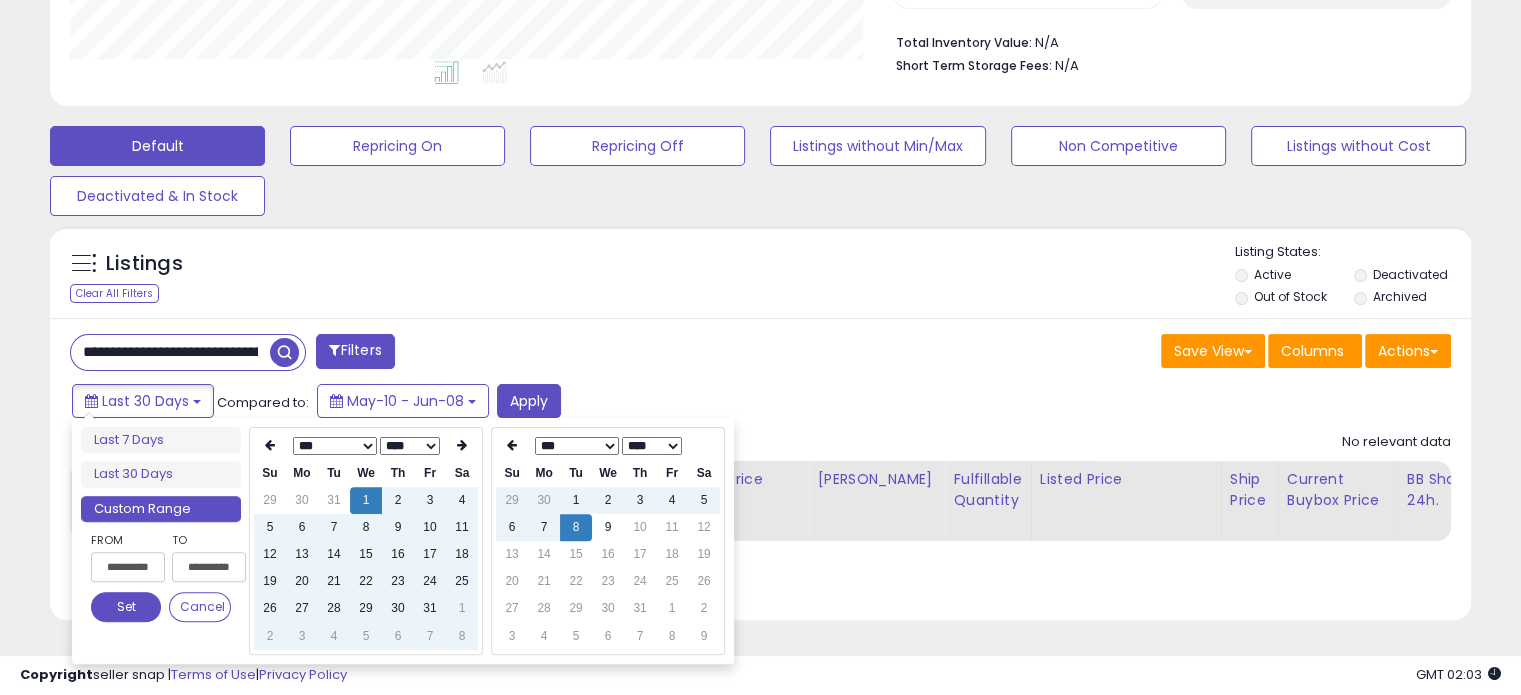 type on "**********" 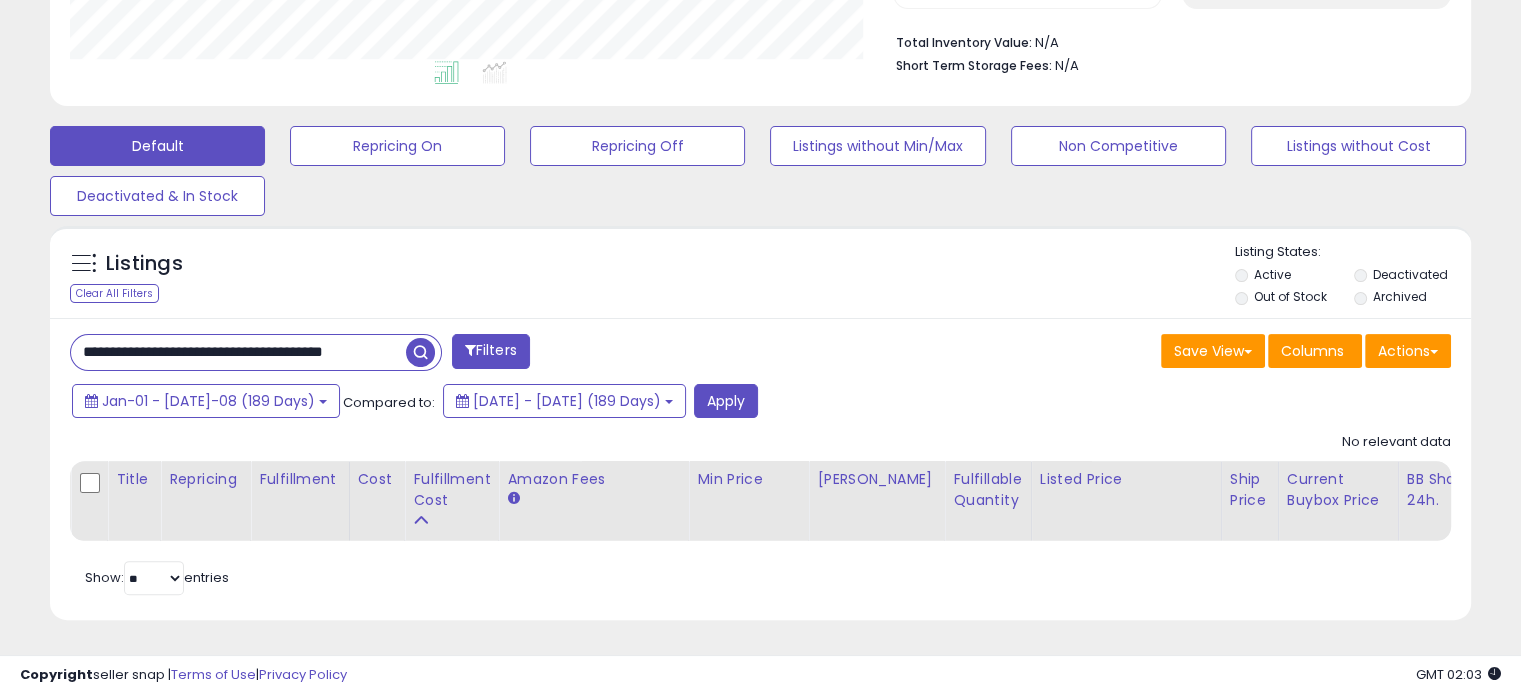 scroll, scrollTop: 0, scrollLeft: 52, axis: horizontal 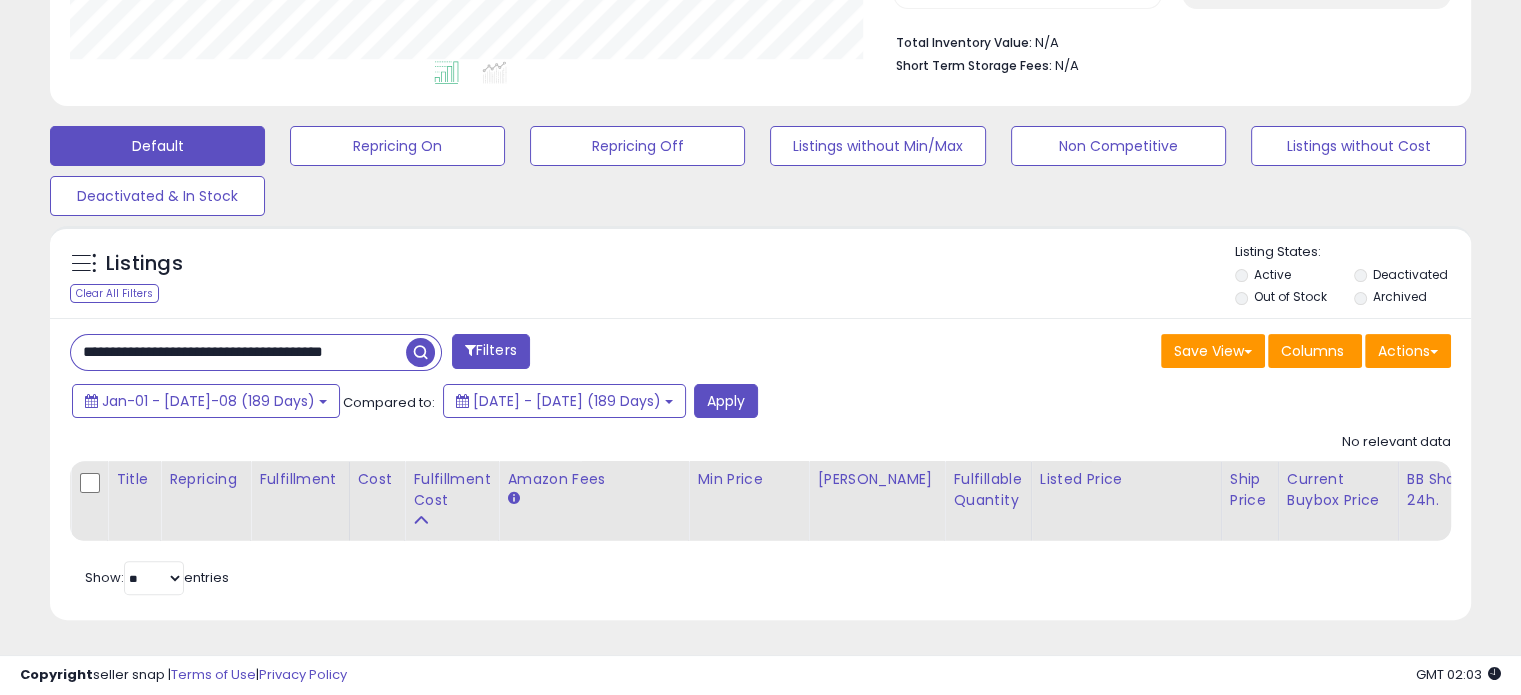 drag, startPoint x: 80, startPoint y: 332, endPoint x: 445, endPoint y: 354, distance: 365.6624 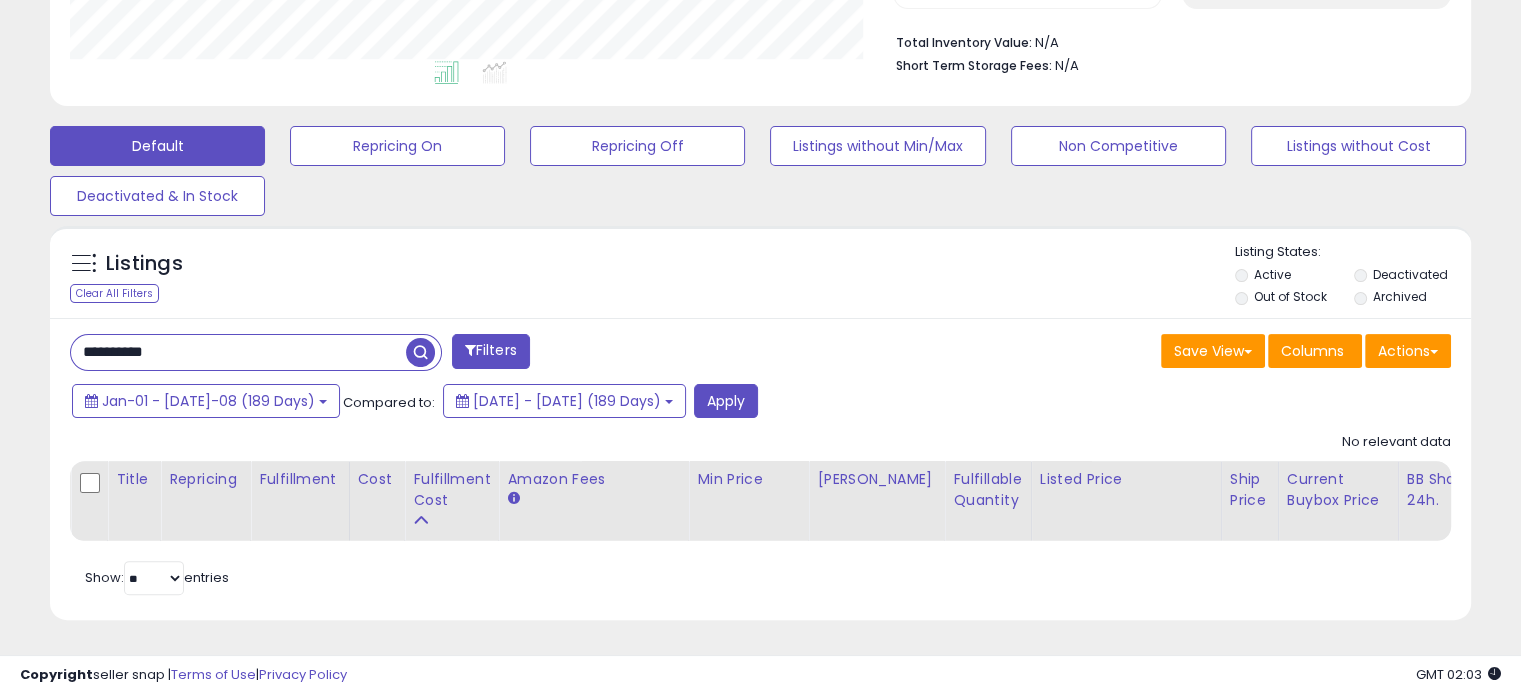 scroll, scrollTop: 0, scrollLeft: 0, axis: both 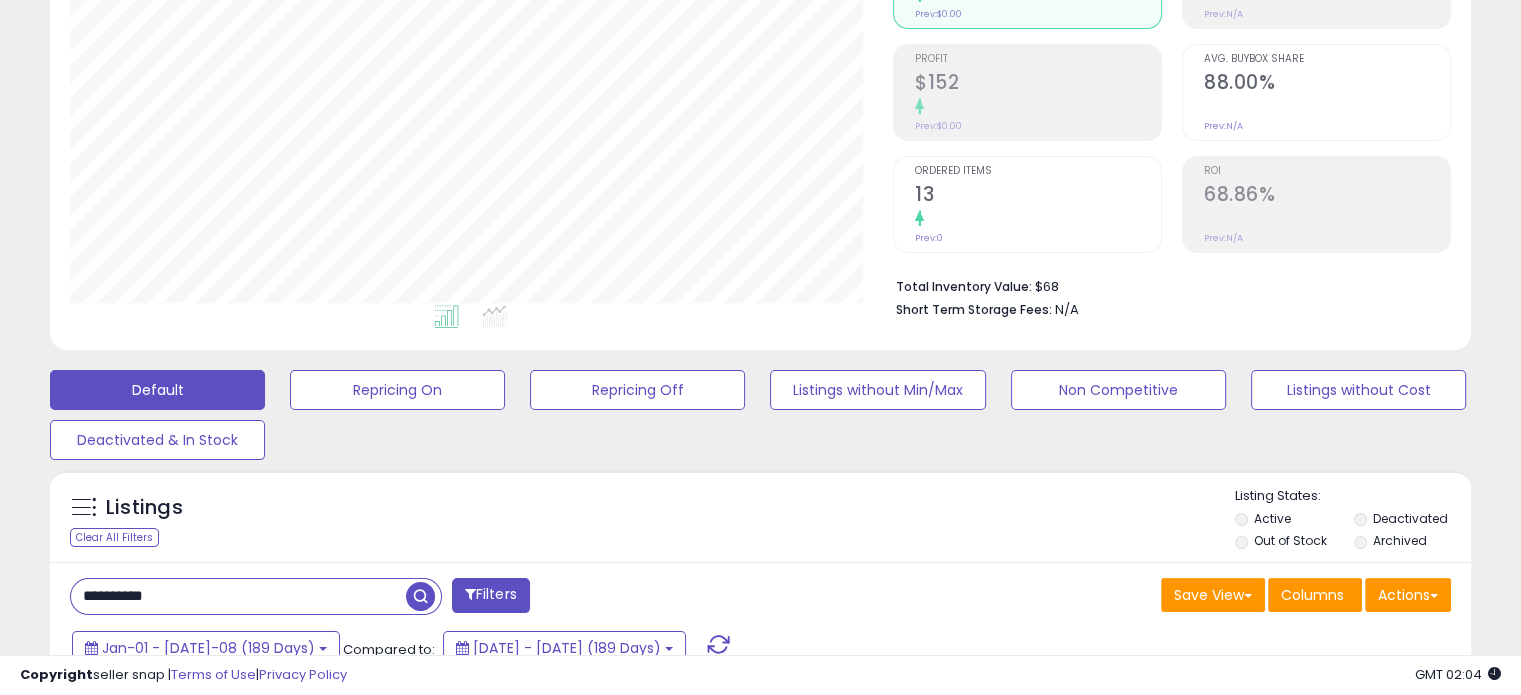 drag, startPoint x: 190, startPoint y: 590, endPoint x: 54, endPoint y: 585, distance: 136.09187 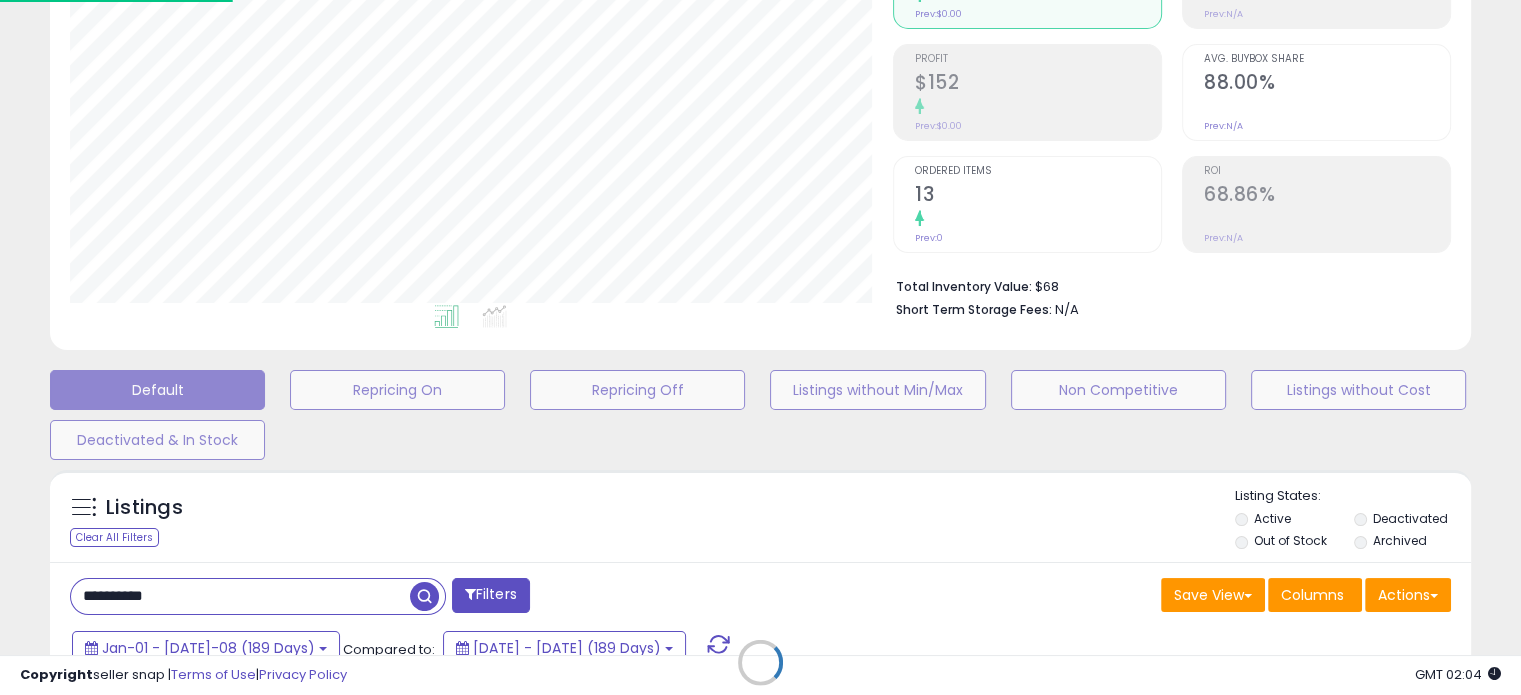 scroll, scrollTop: 999589, scrollLeft: 999168, axis: both 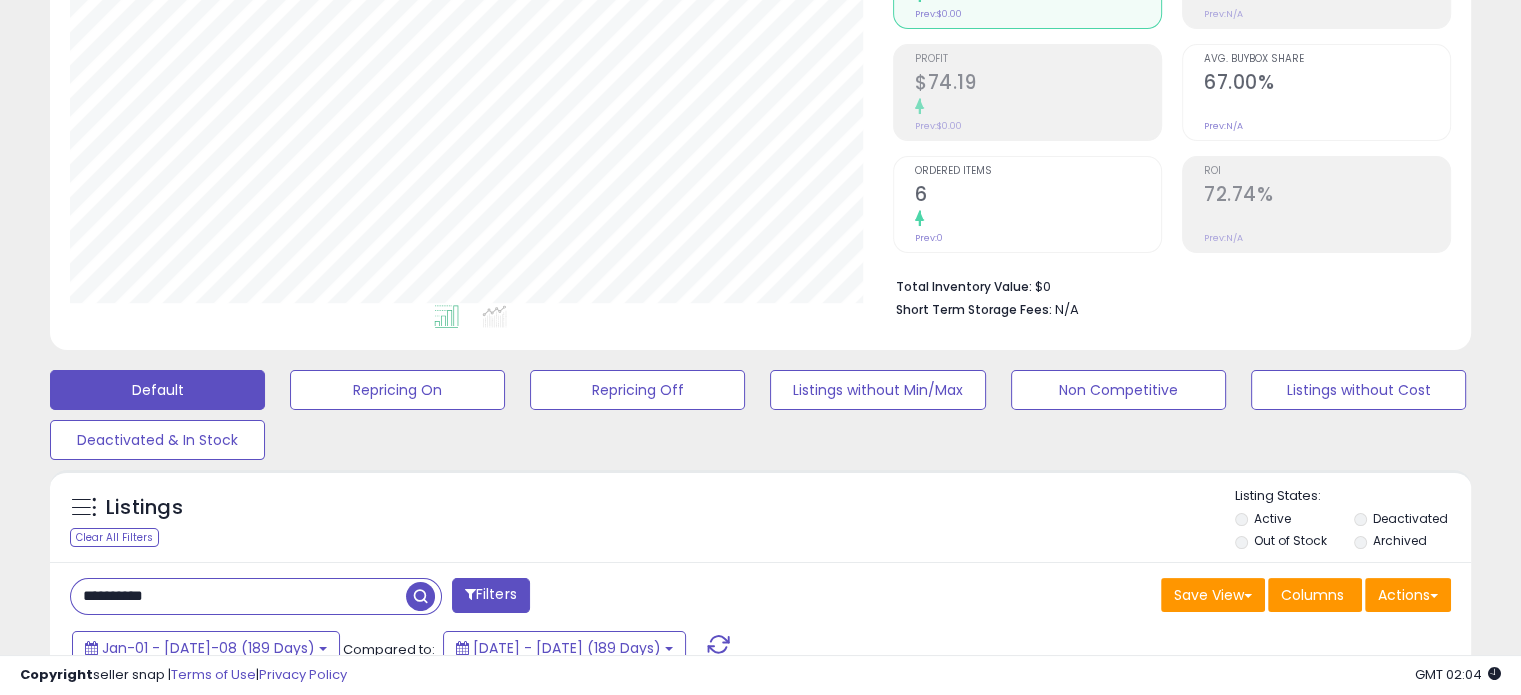 drag, startPoint x: 208, startPoint y: 595, endPoint x: 49, endPoint y: 587, distance: 159.20113 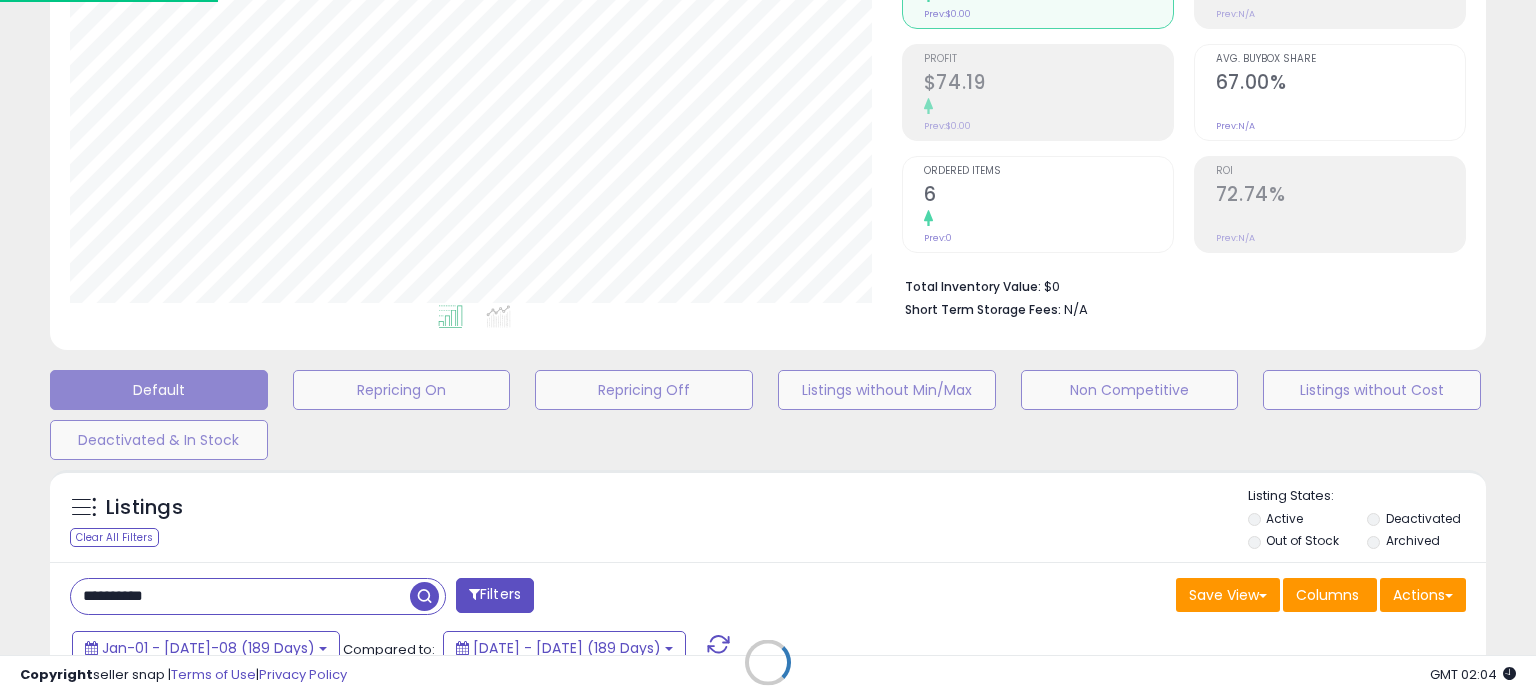 scroll, scrollTop: 999589, scrollLeft: 999168, axis: both 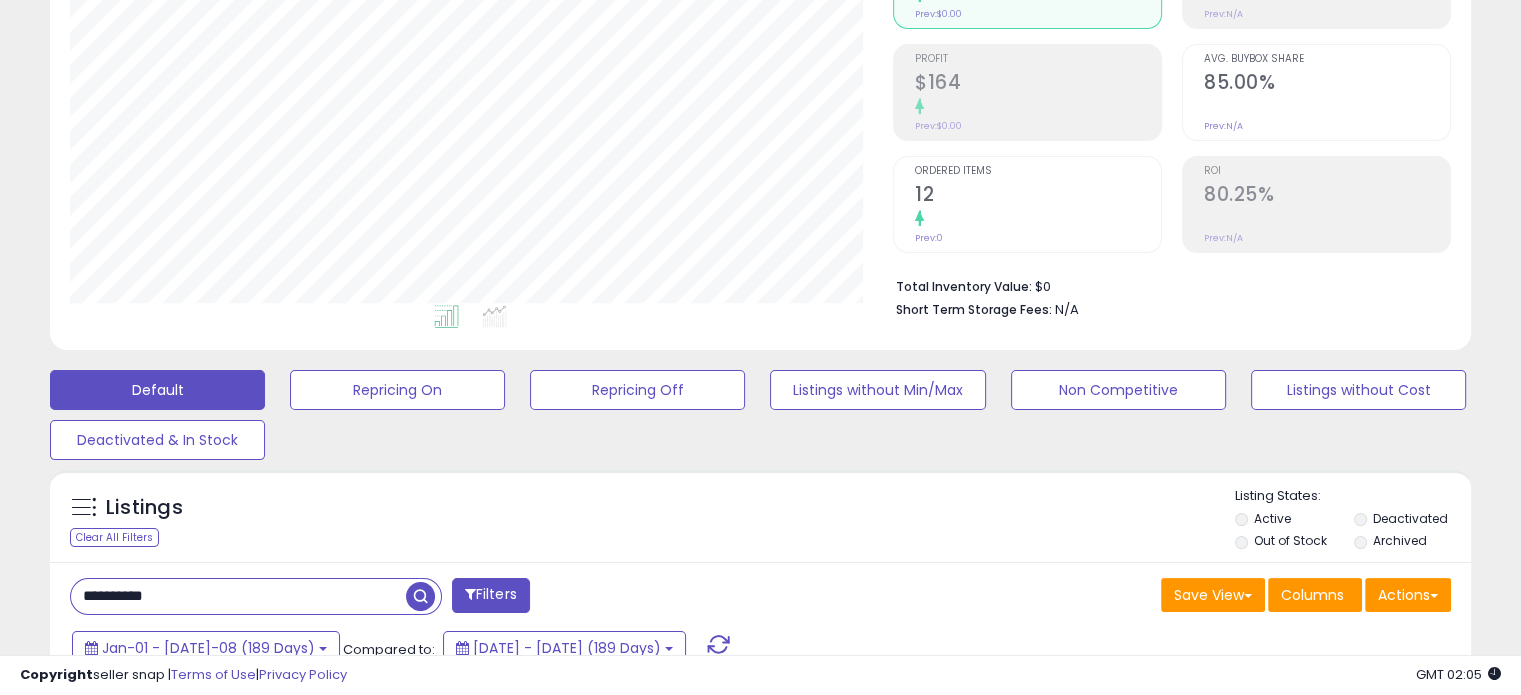 drag, startPoint x: 204, startPoint y: 587, endPoint x: 46, endPoint y: 618, distance: 161.01242 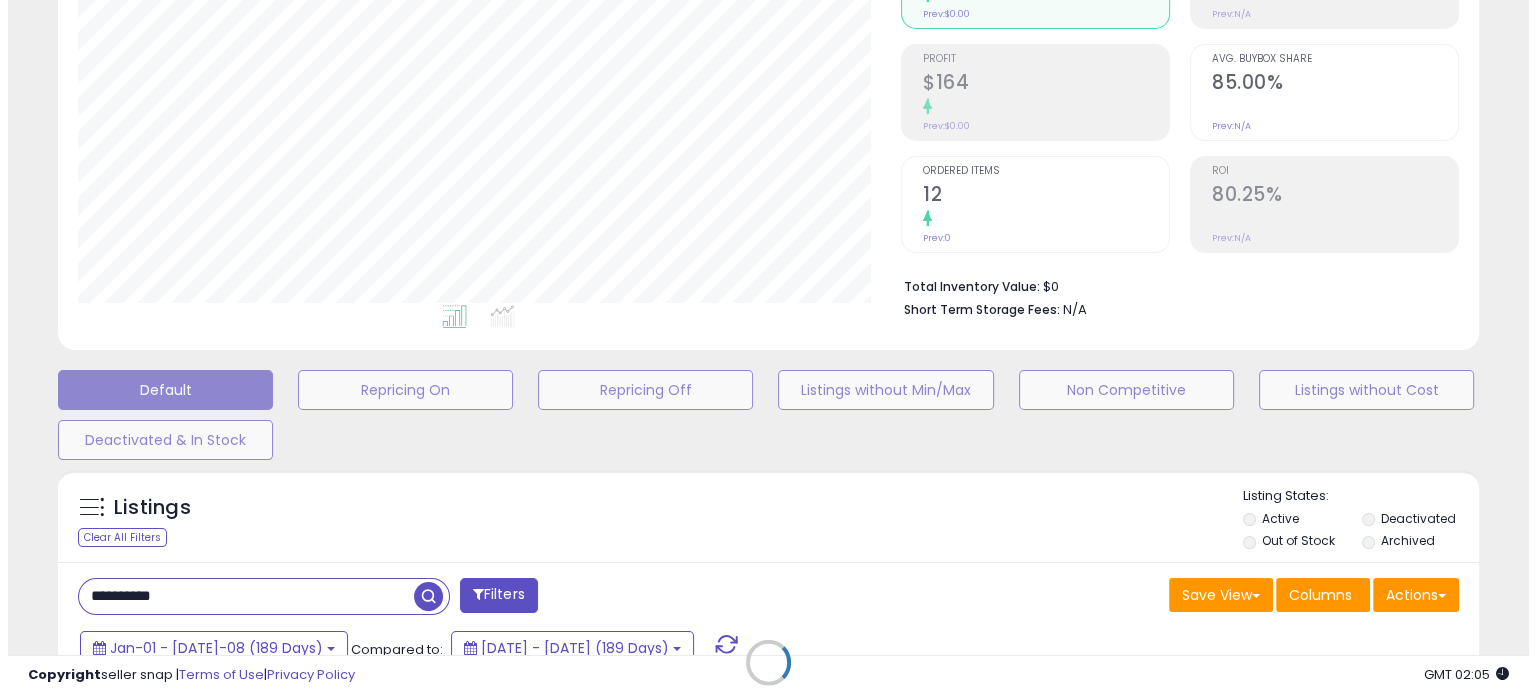 scroll, scrollTop: 999589, scrollLeft: 999168, axis: both 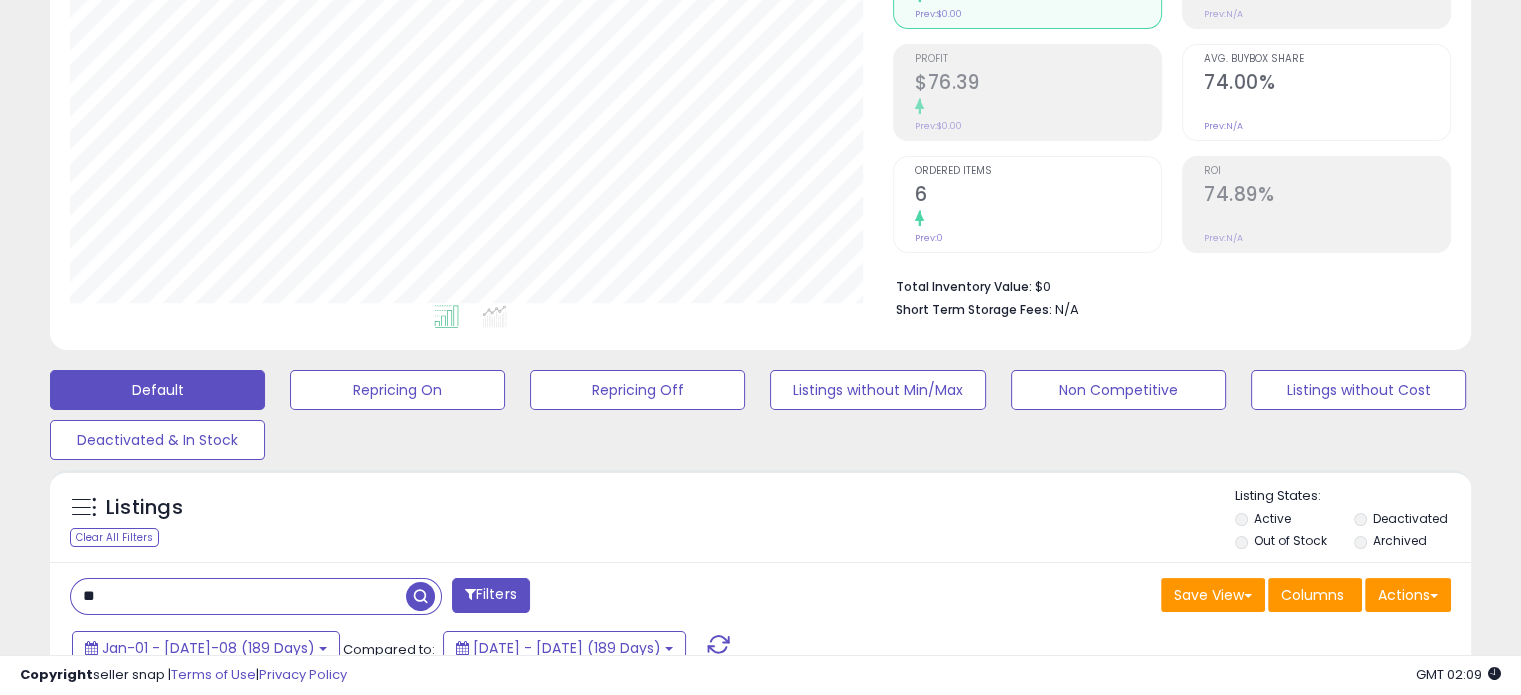 type on "*" 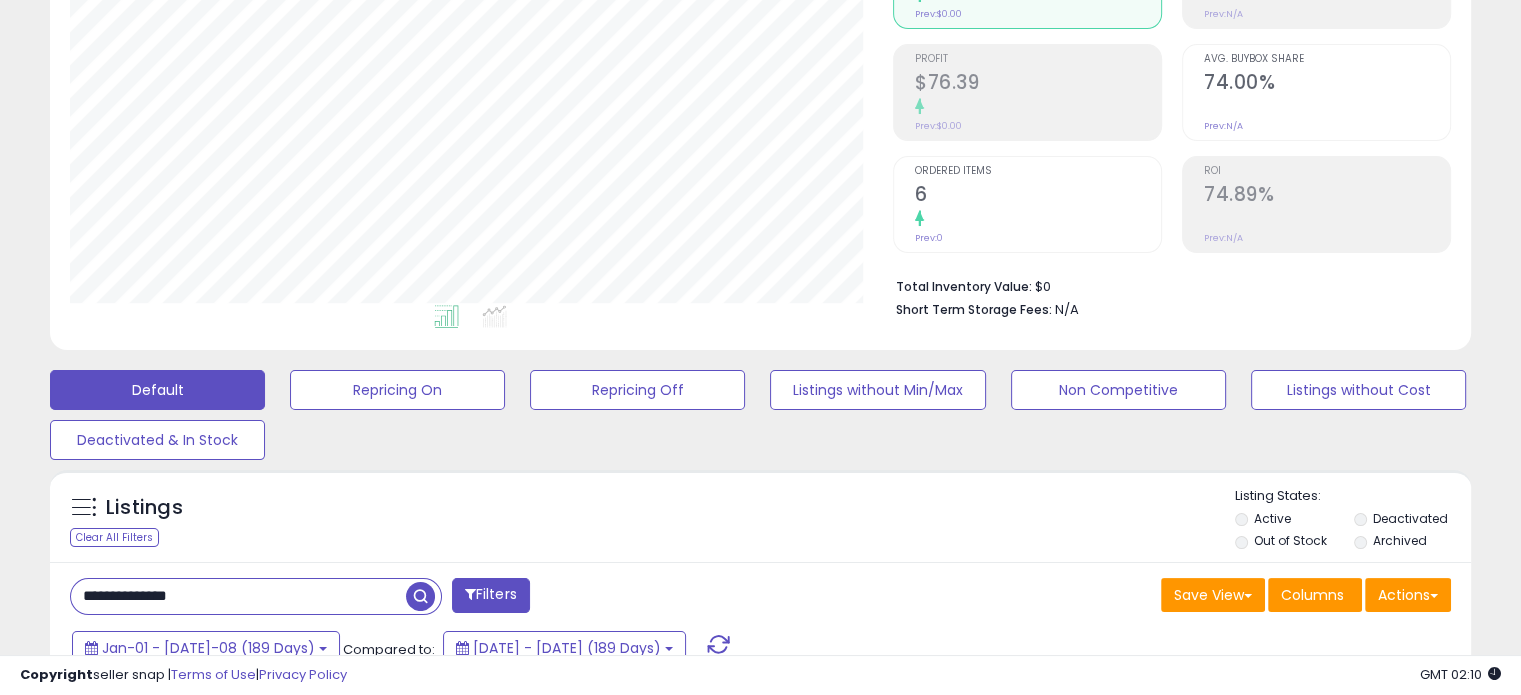 type on "**********" 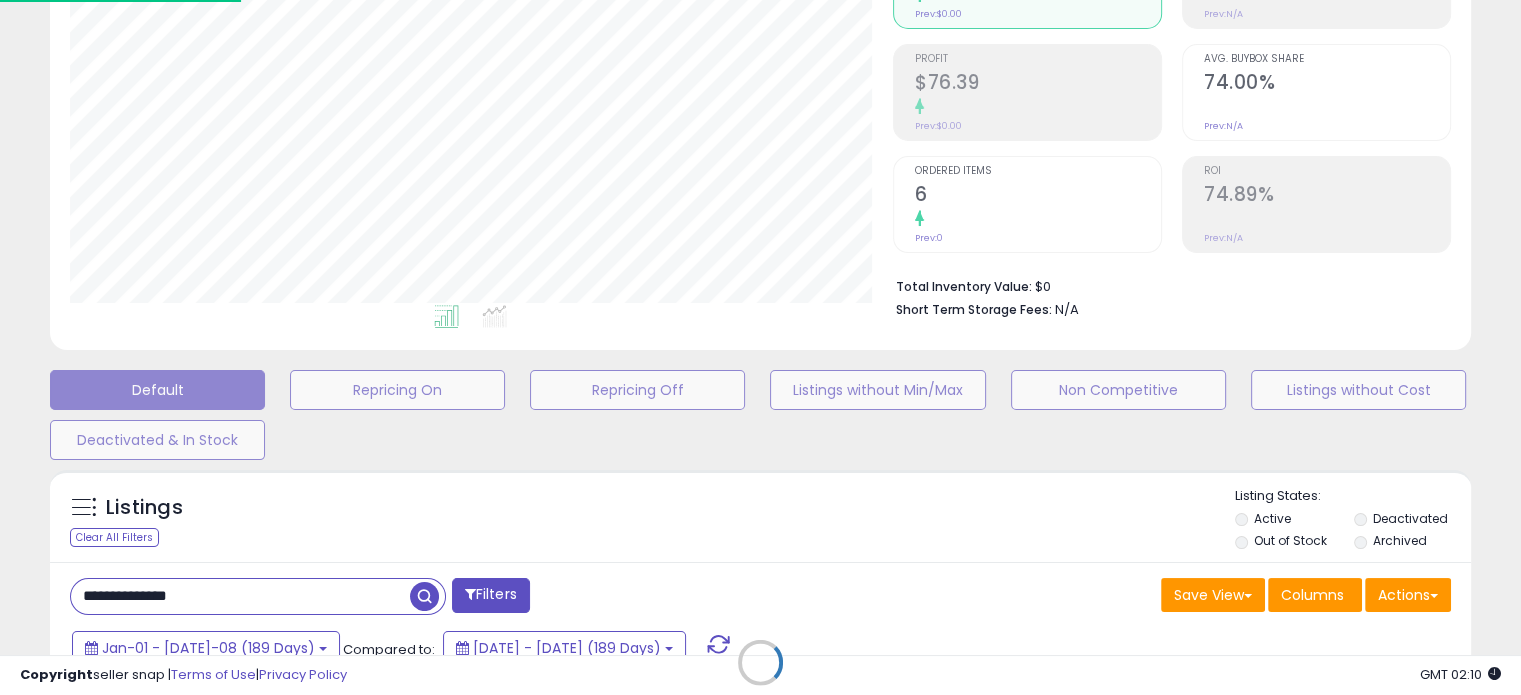 scroll, scrollTop: 999589, scrollLeft: 999168, axis: both 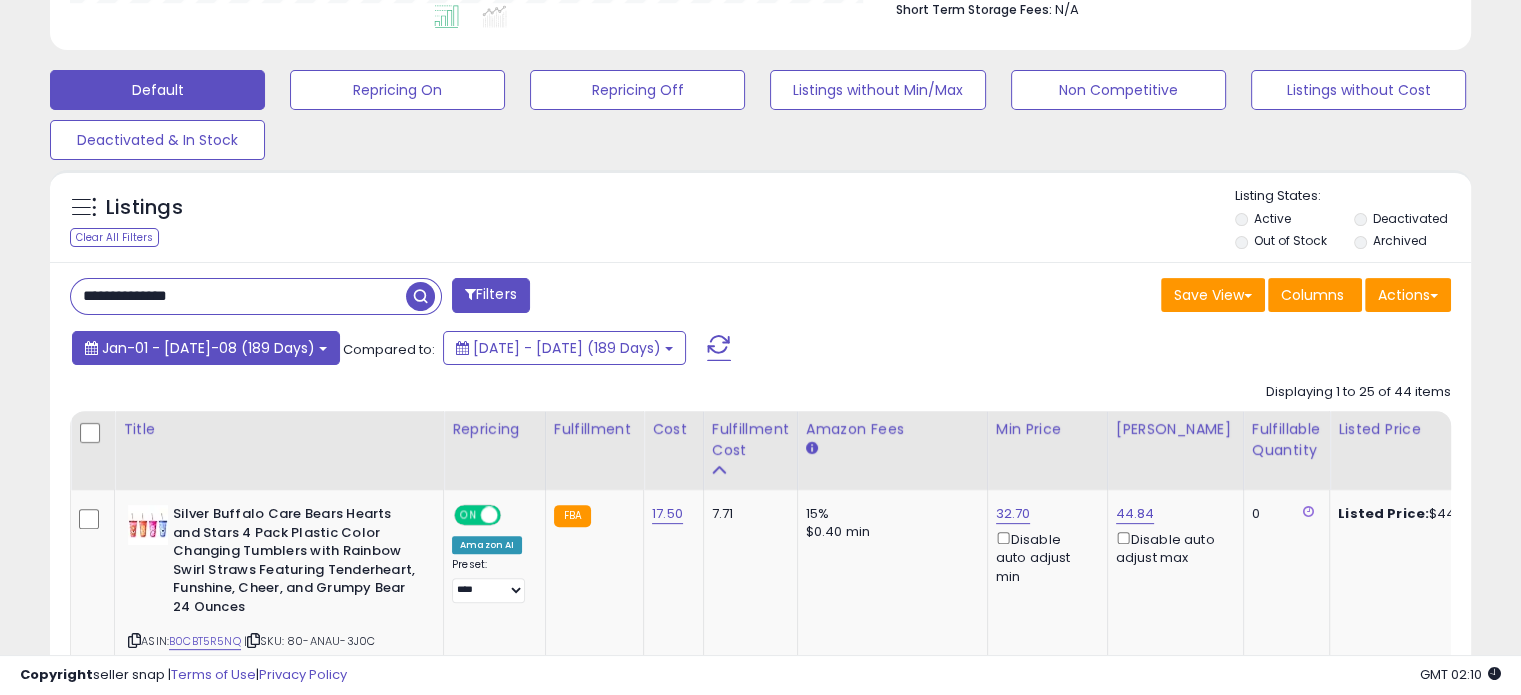 click on "Jan-01 - [DATE]-08 (189 Days)" at bounding box center (208, 348) 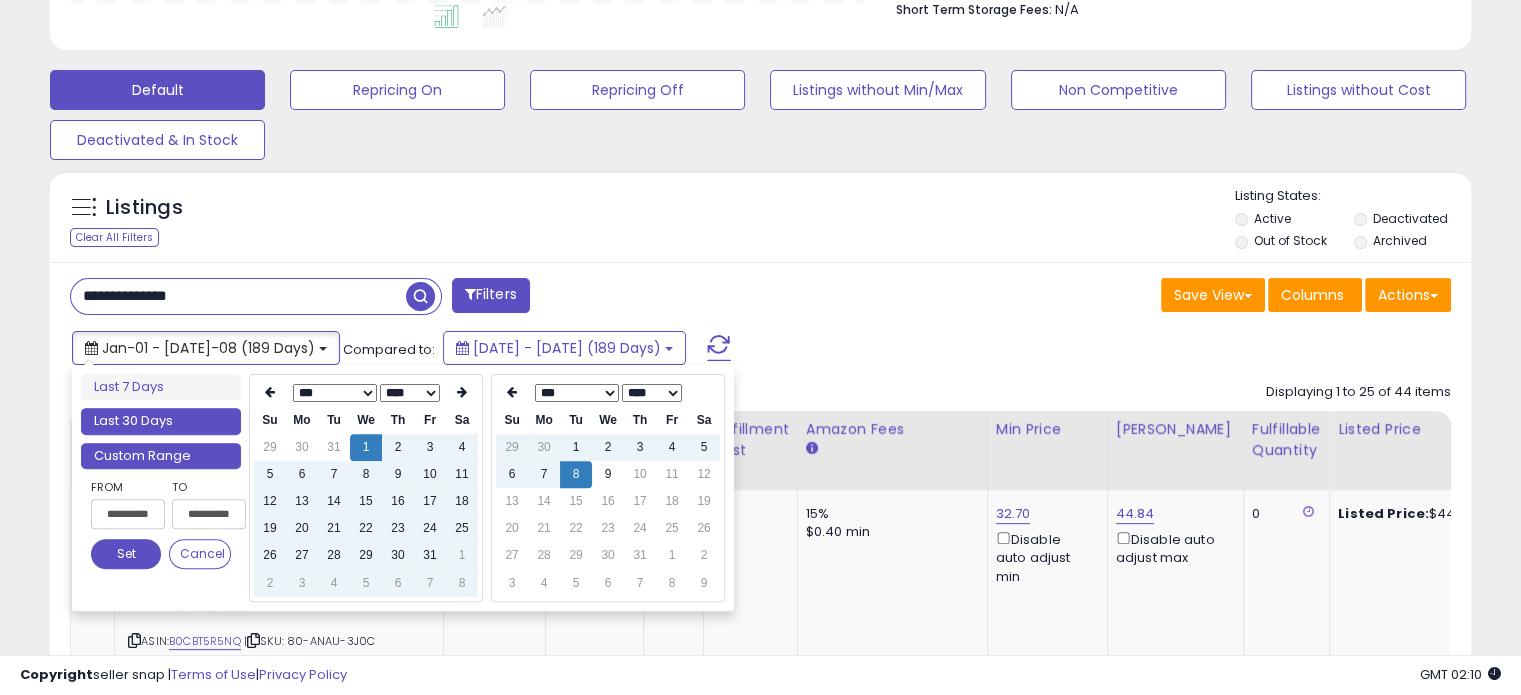 type on "**********" 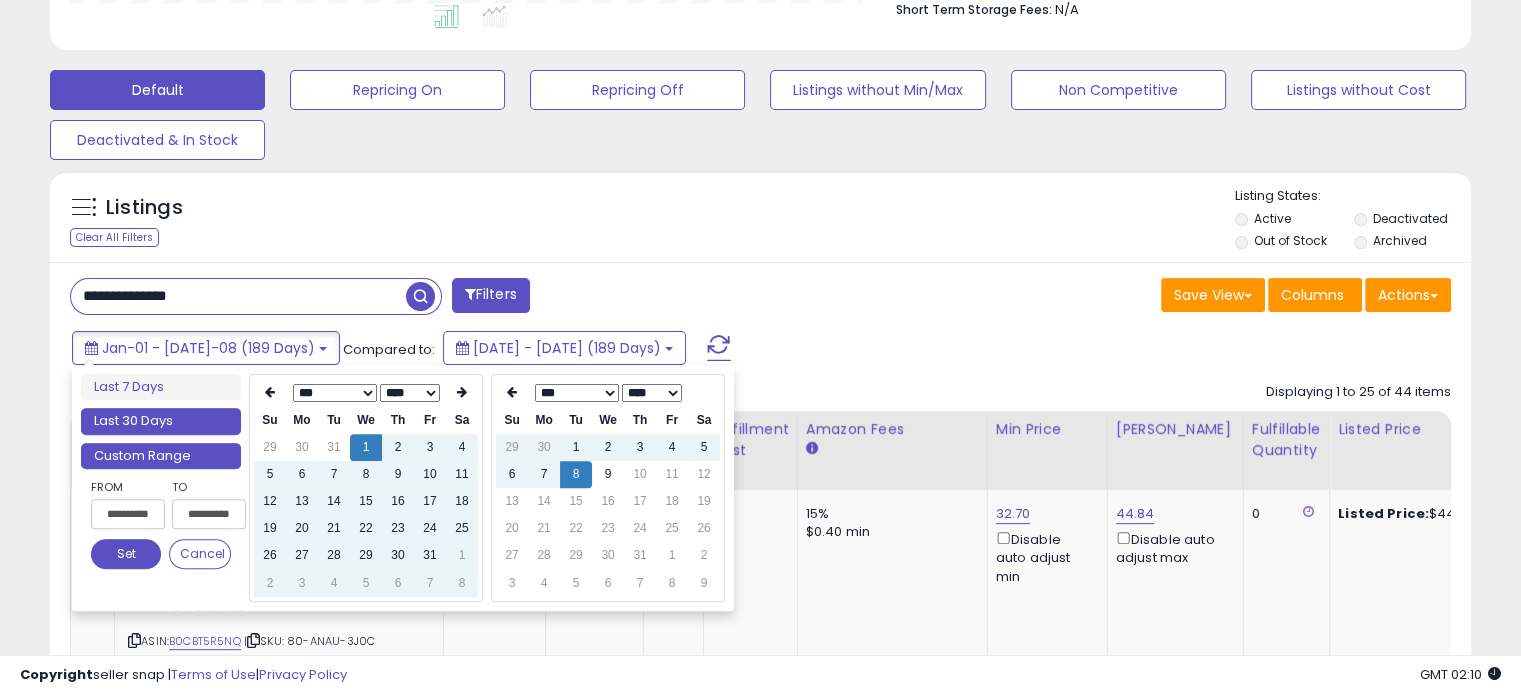 click on "Last 30 Days" at bounding box center (161, 421) 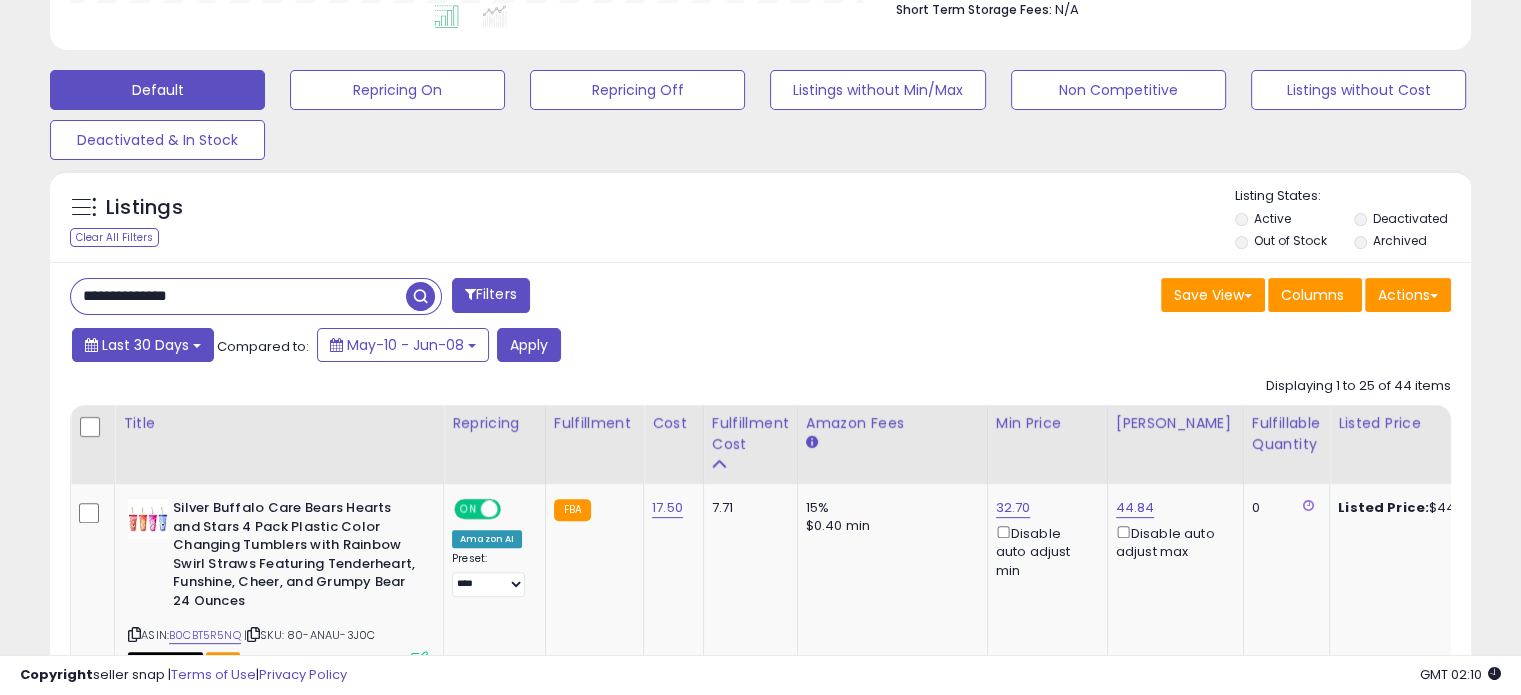 click on "Last 30 Days" at bounding box center (143, 345) 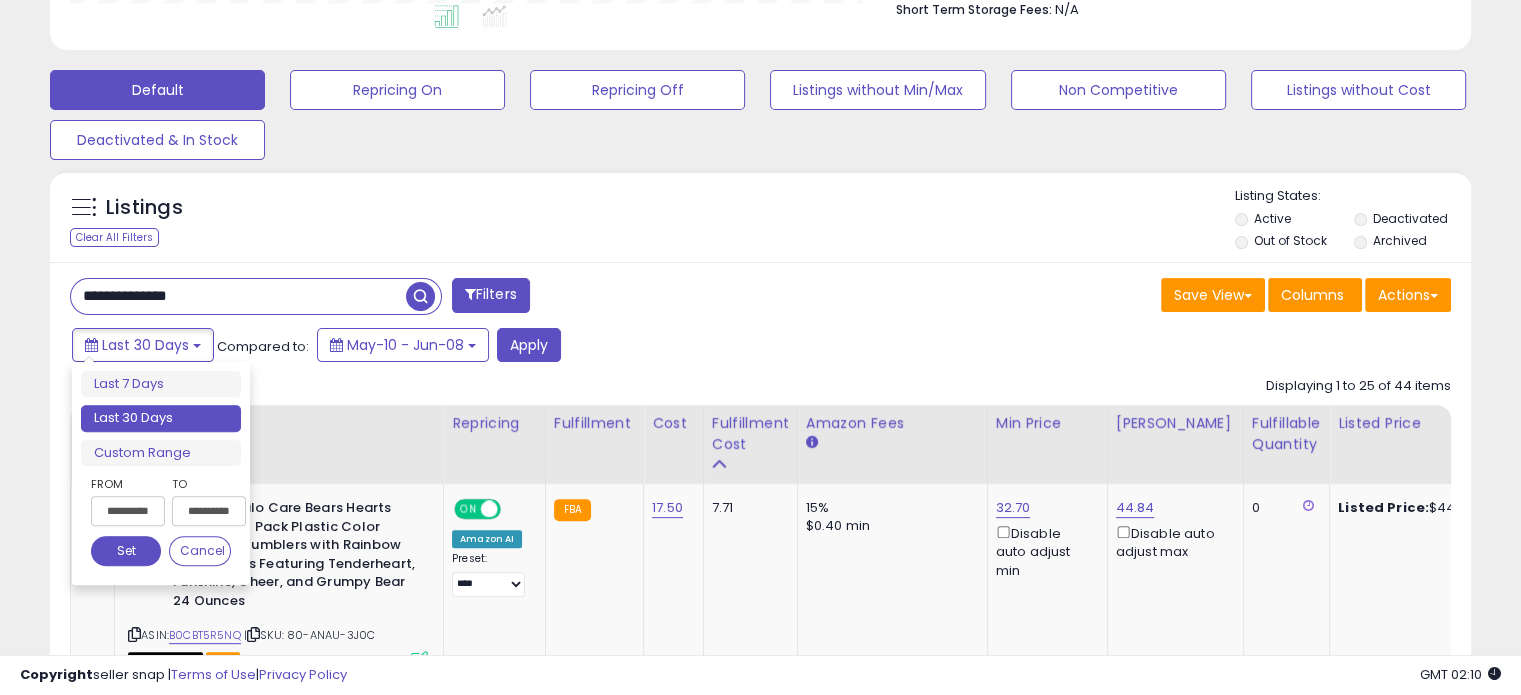 click on "Last 7 Days Last 30 Days Custom Range" at bounding box center (161, 419) 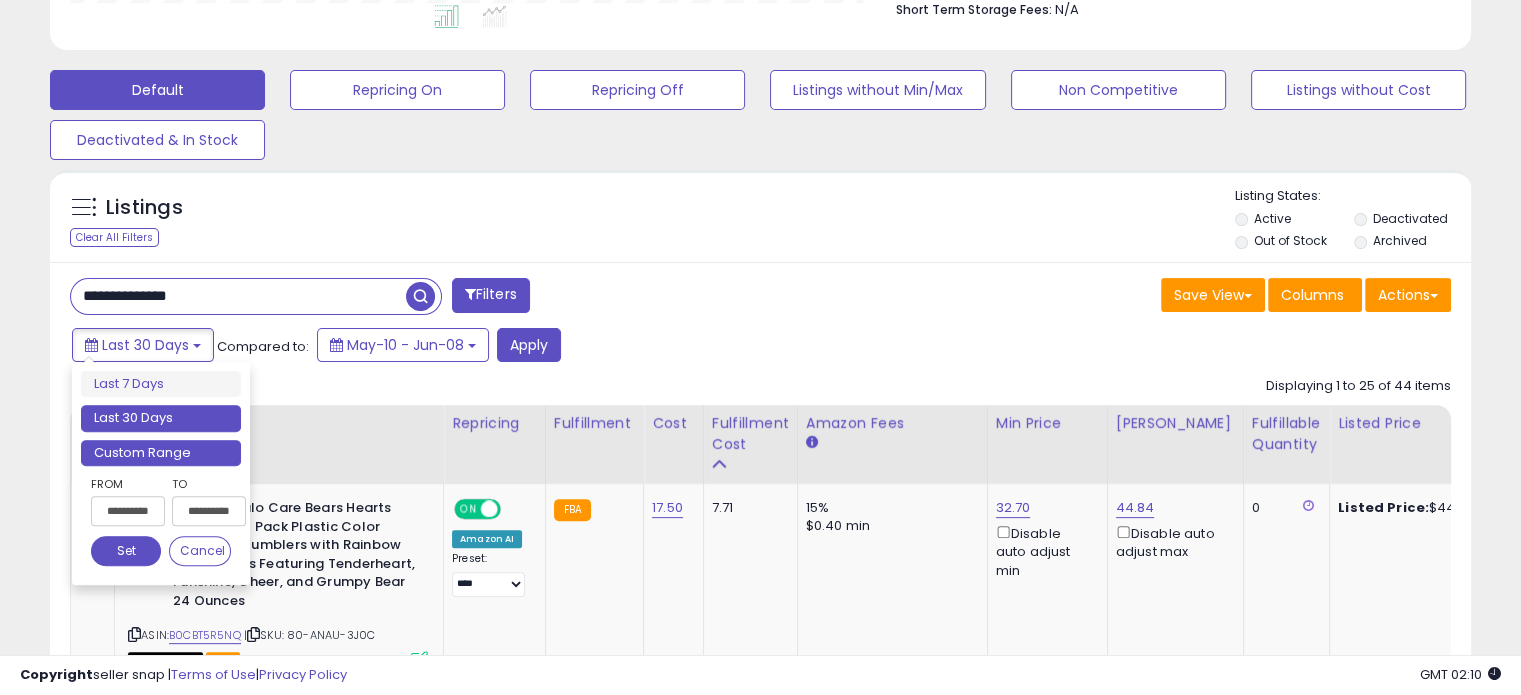 click on "Custom Range" at bounding box center (161, 453) 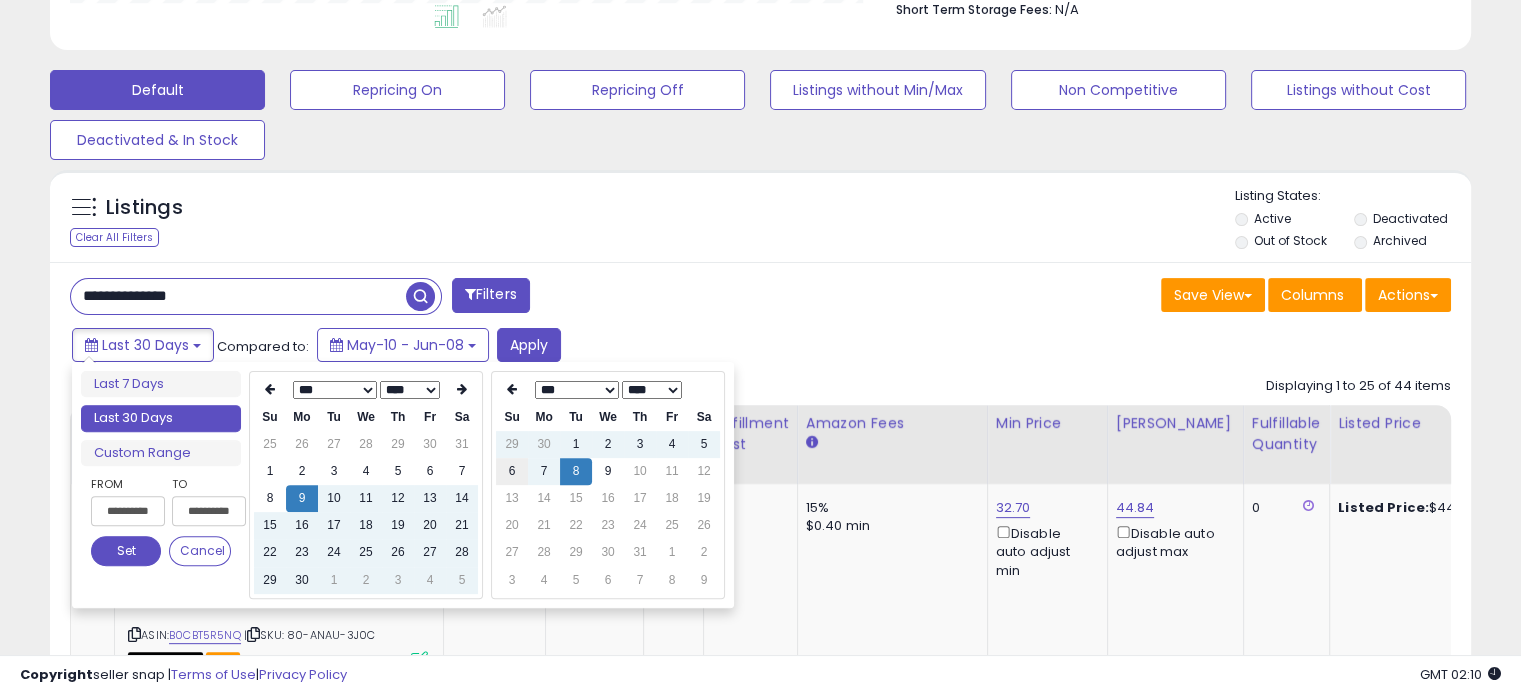 type on "**********" 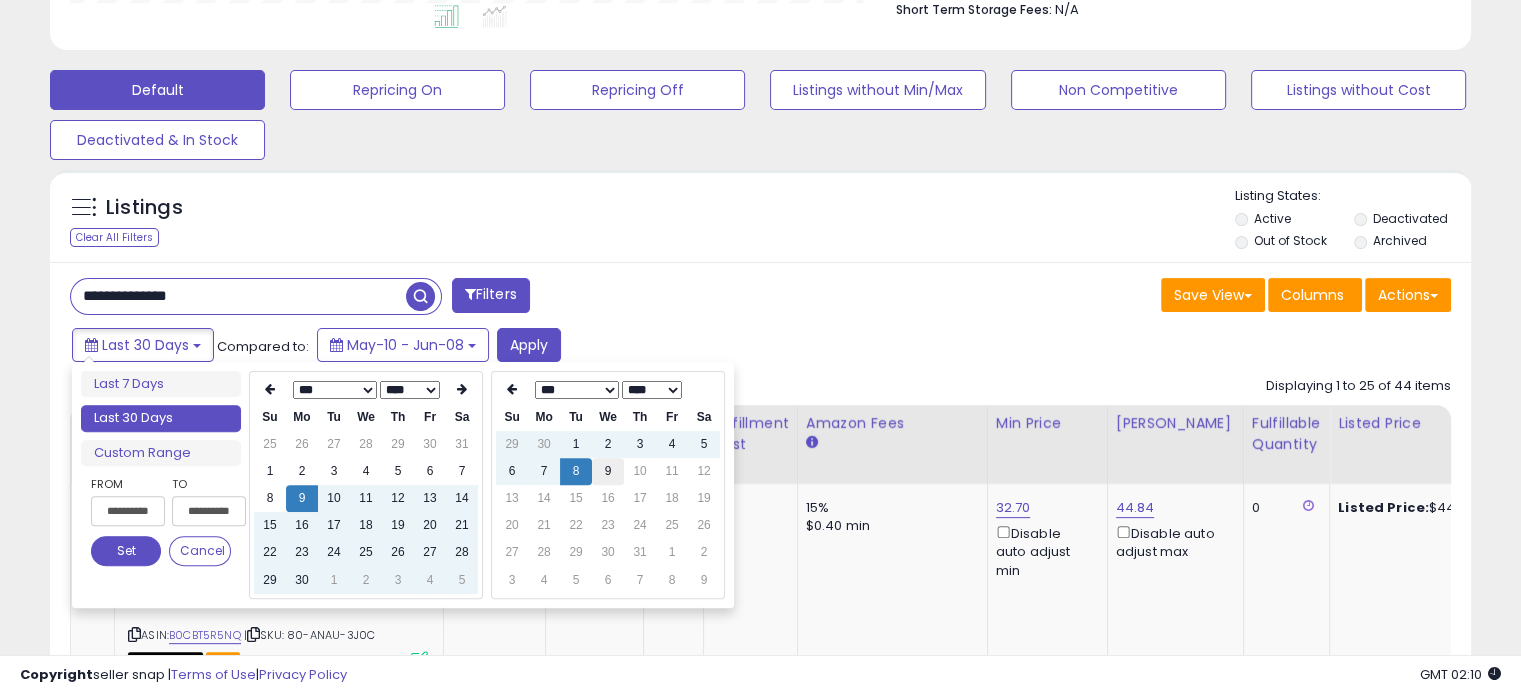 type on "**********" 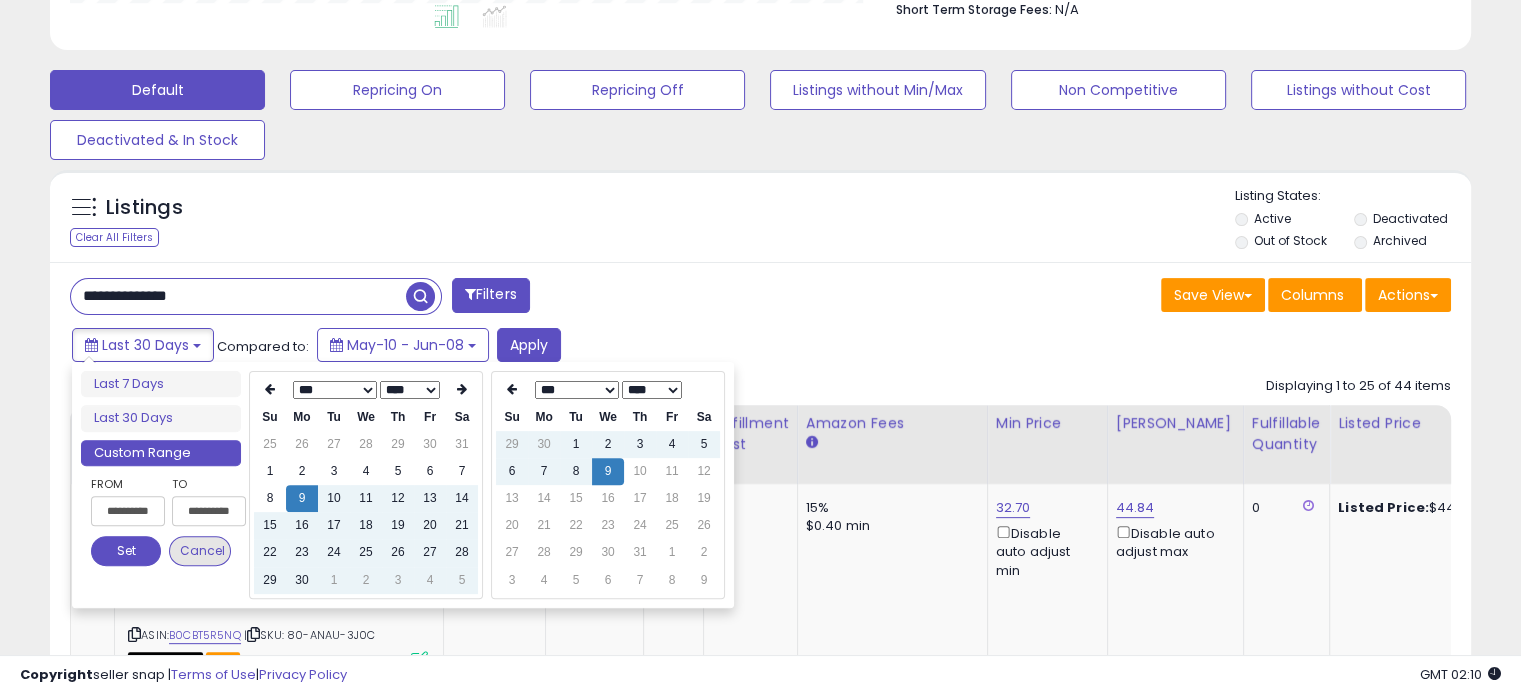 type on "**********" 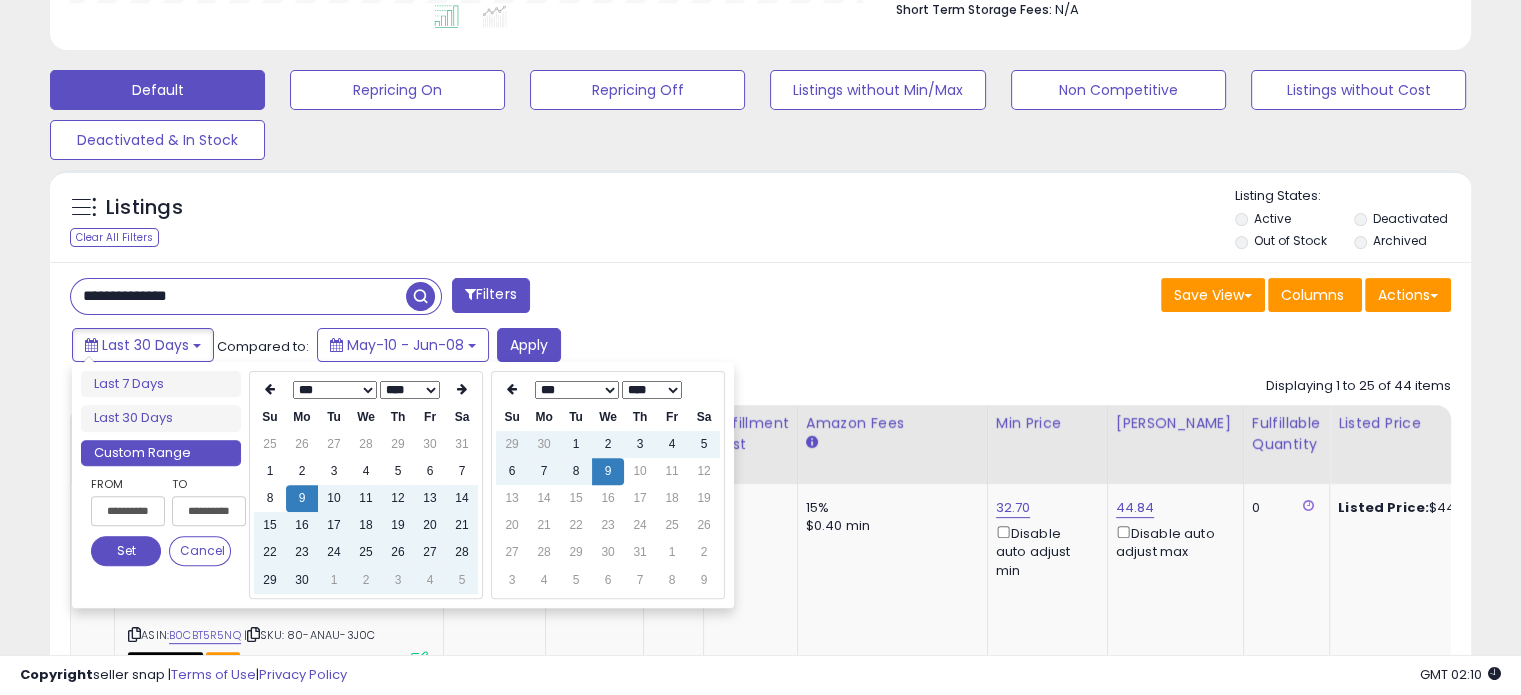click on "Set" at bounding box center (126, 551) 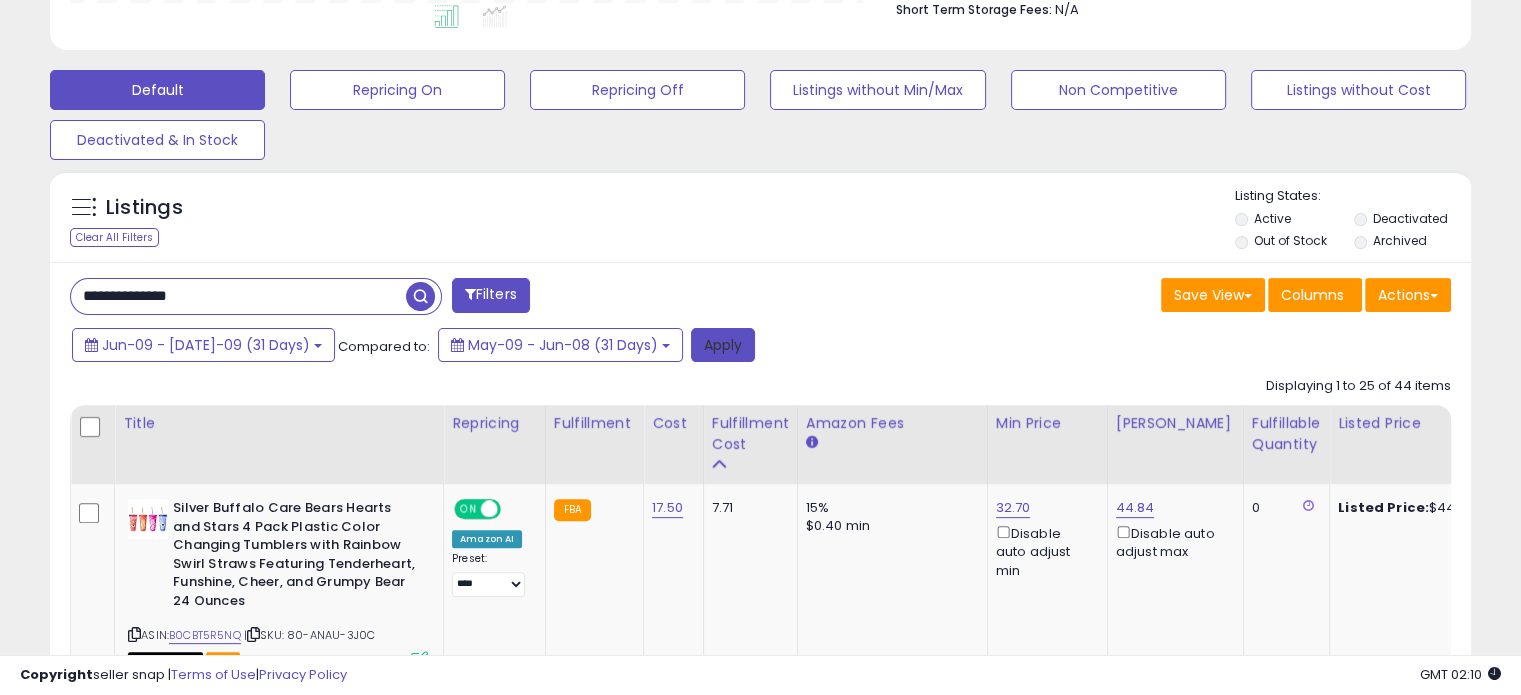 drag, startPoint x: 683, startPoint y: 344, endPoint x: 690, endPoint y: 352, distance: 10.630146 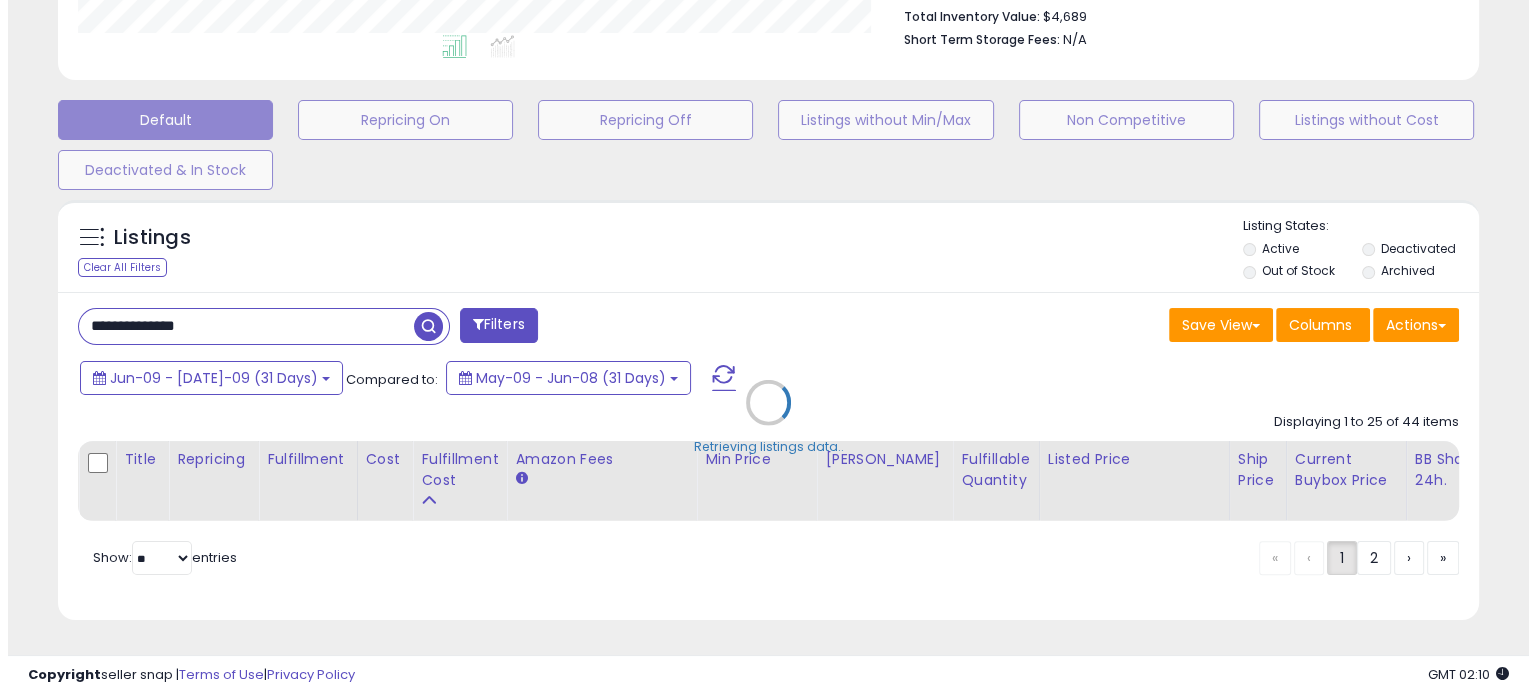 scroll, scrollTop: 544, scrollLeft: 0, axis: vertical 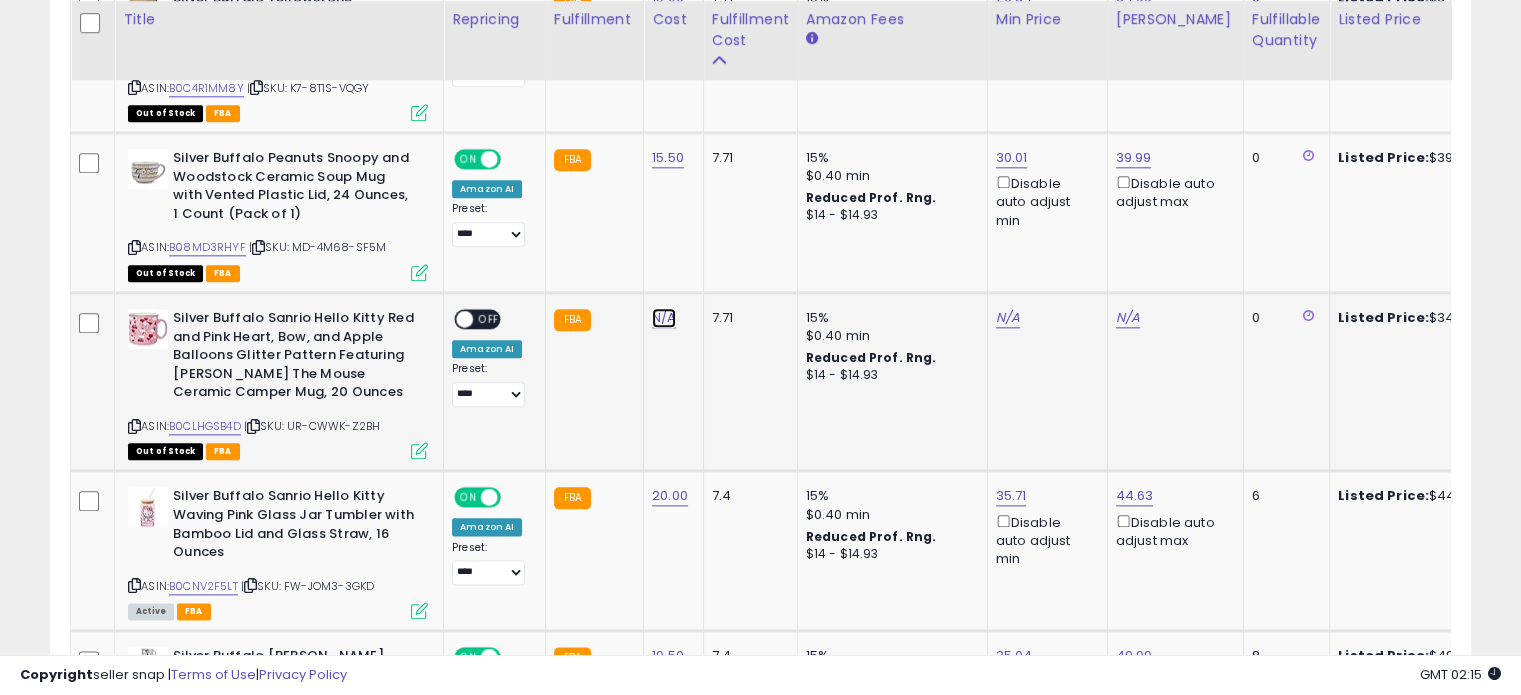 click on "N/A" at bounding box center [664, 318] 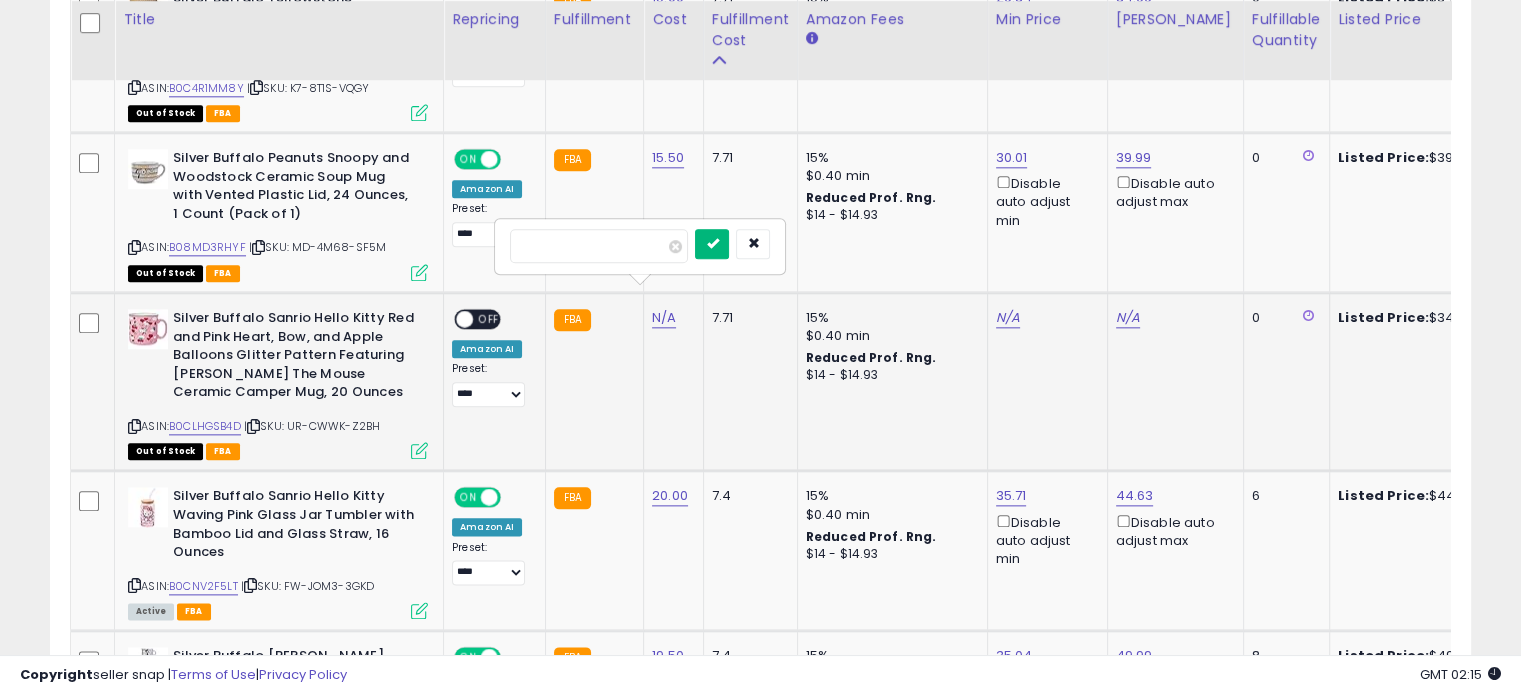 type on "**" 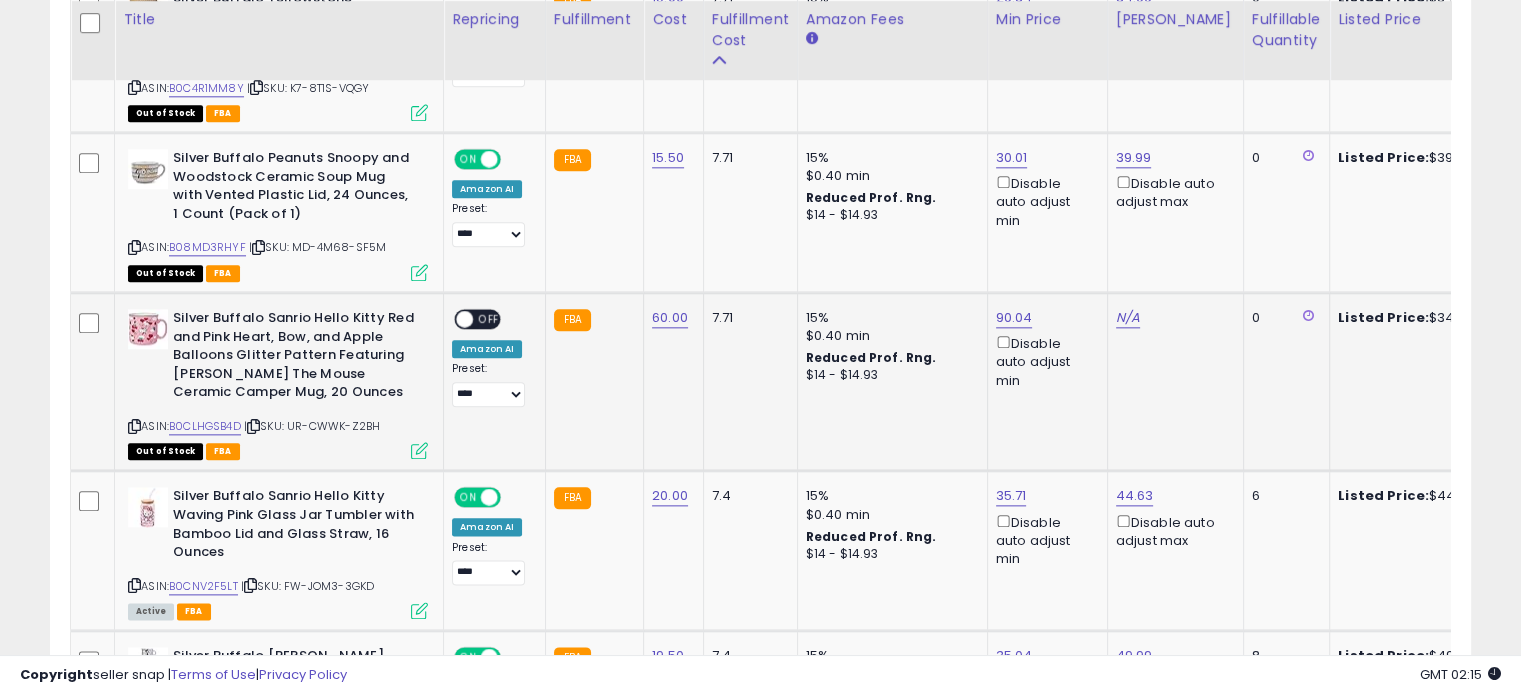 scroll, scrollTop: 0, scrollLeft: 80, axis: horizontal 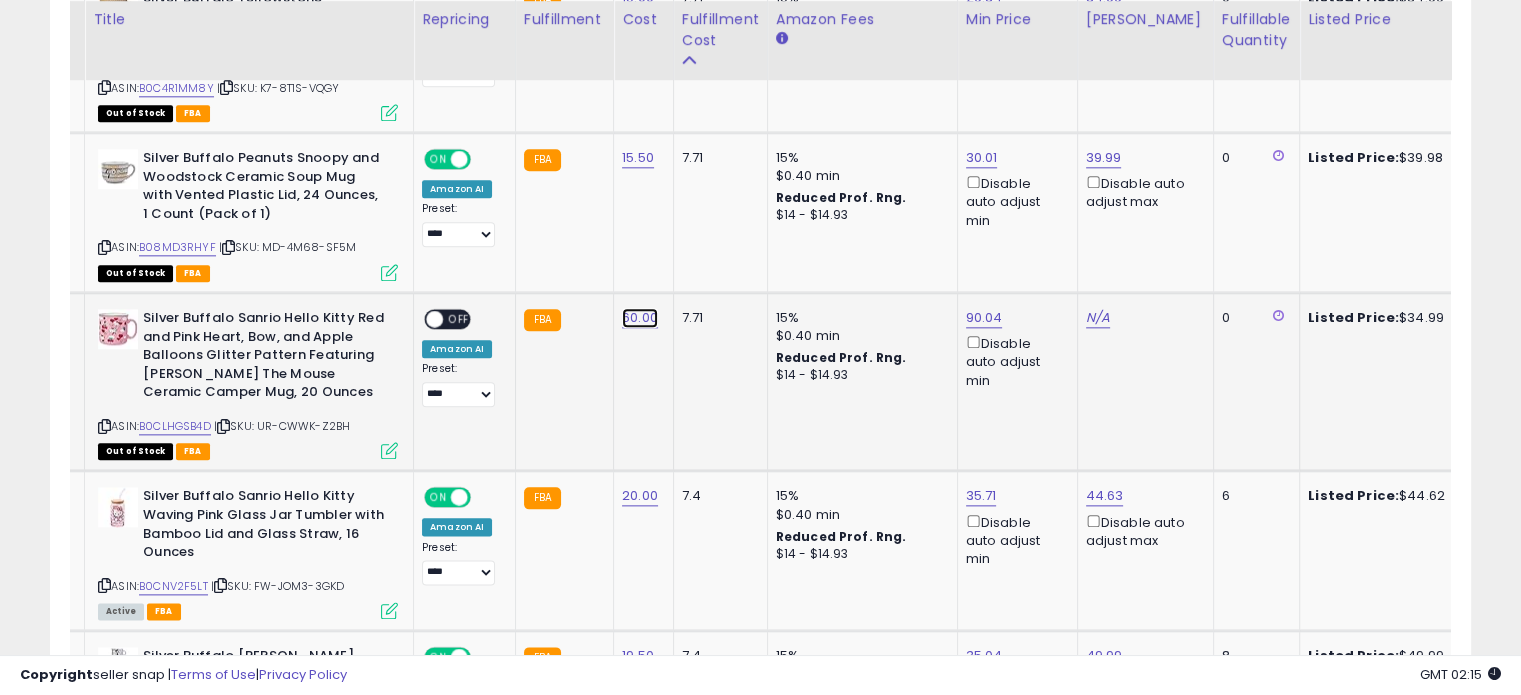 click on "60.00" at bounding box center [637, -1245] 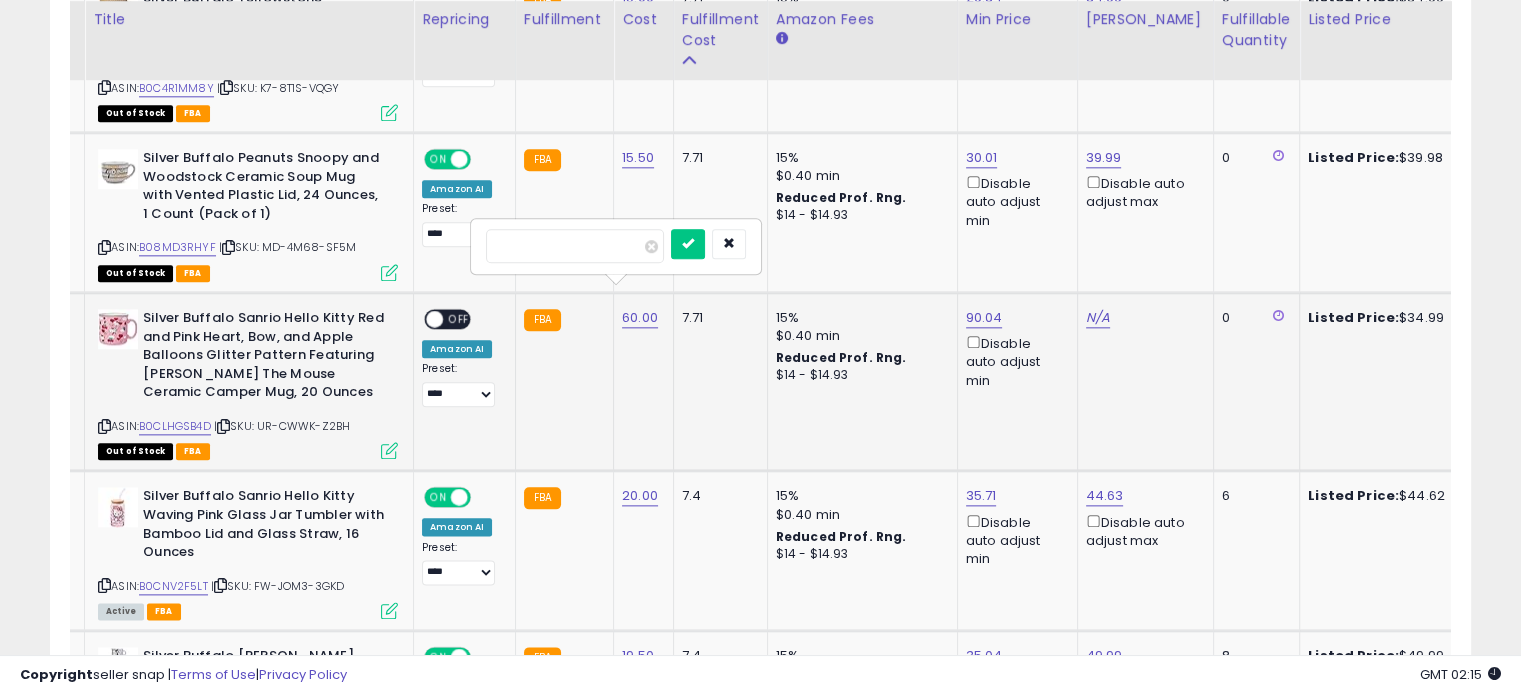 type on "*" 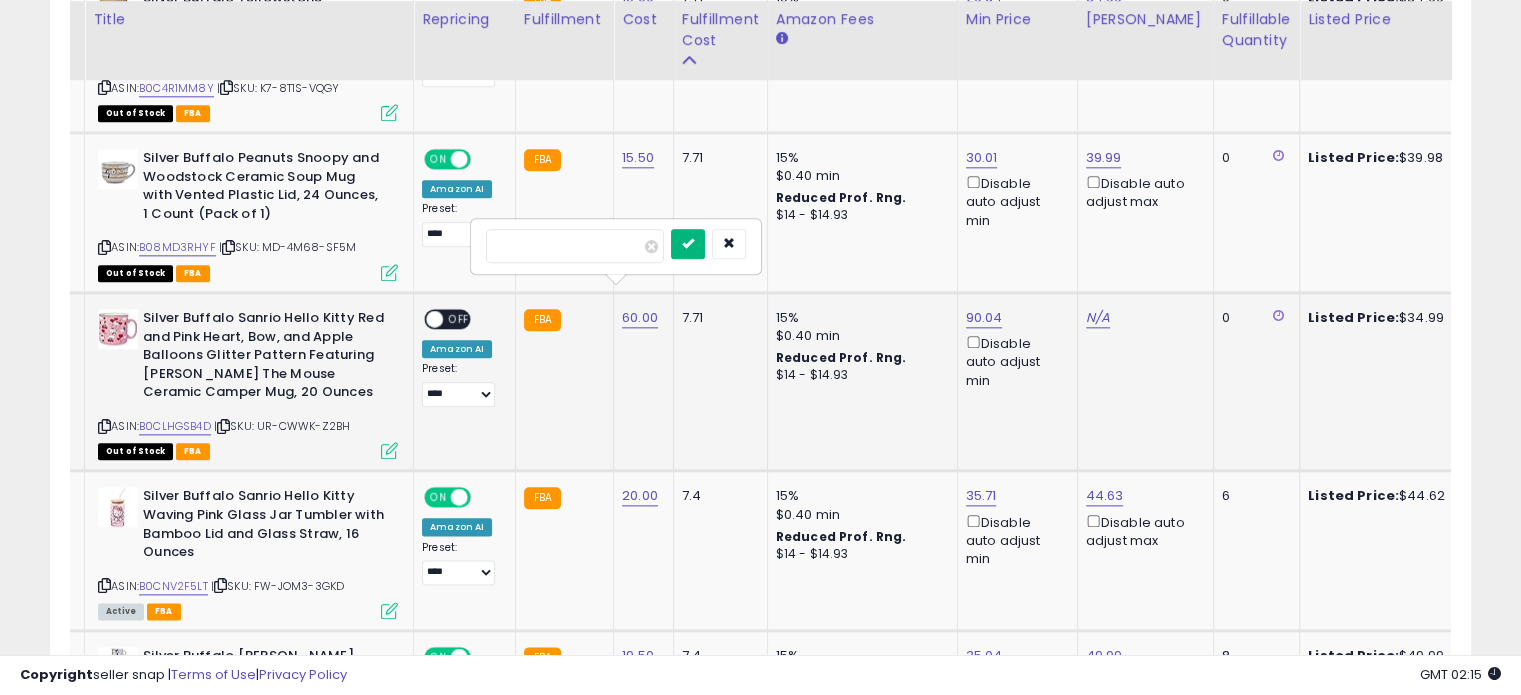 type on "*" 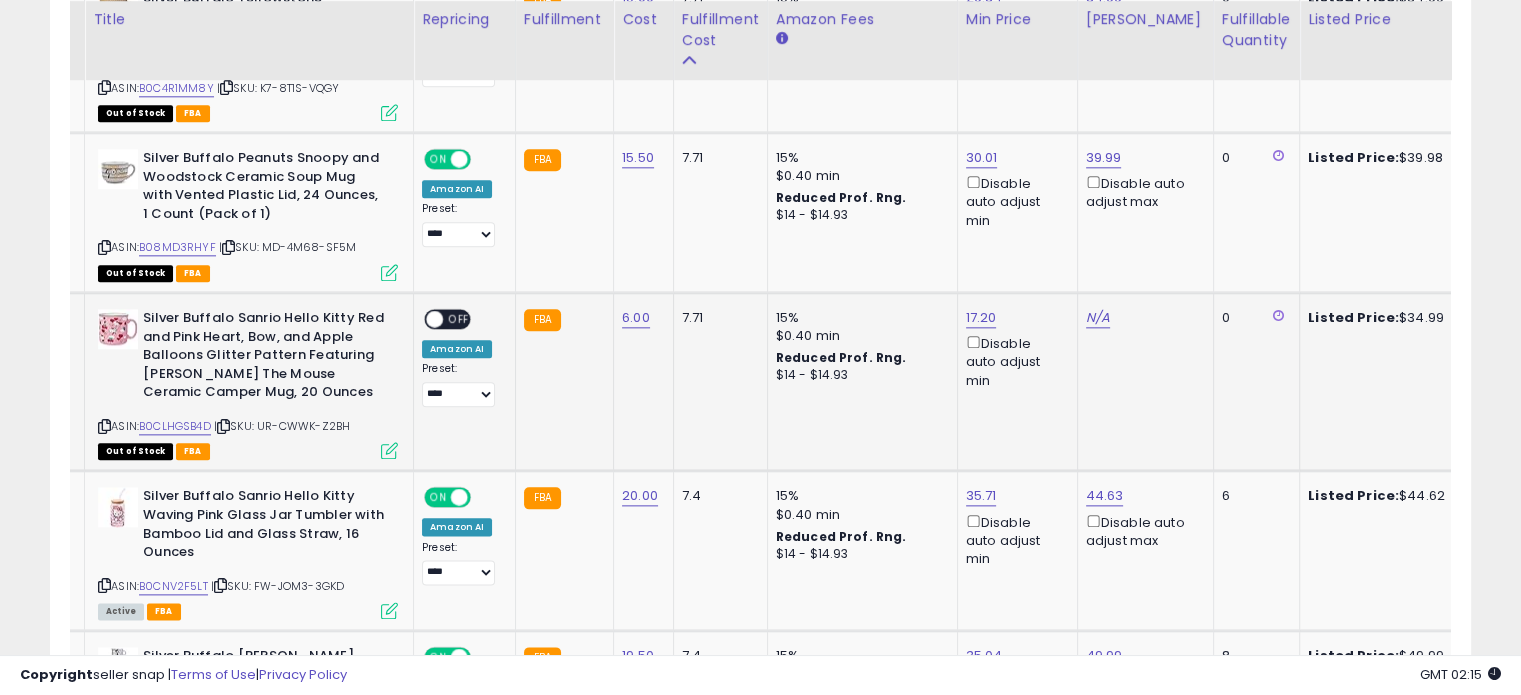scroll, scrollTop: 0, scrollLeft: 189, axis: horizontal 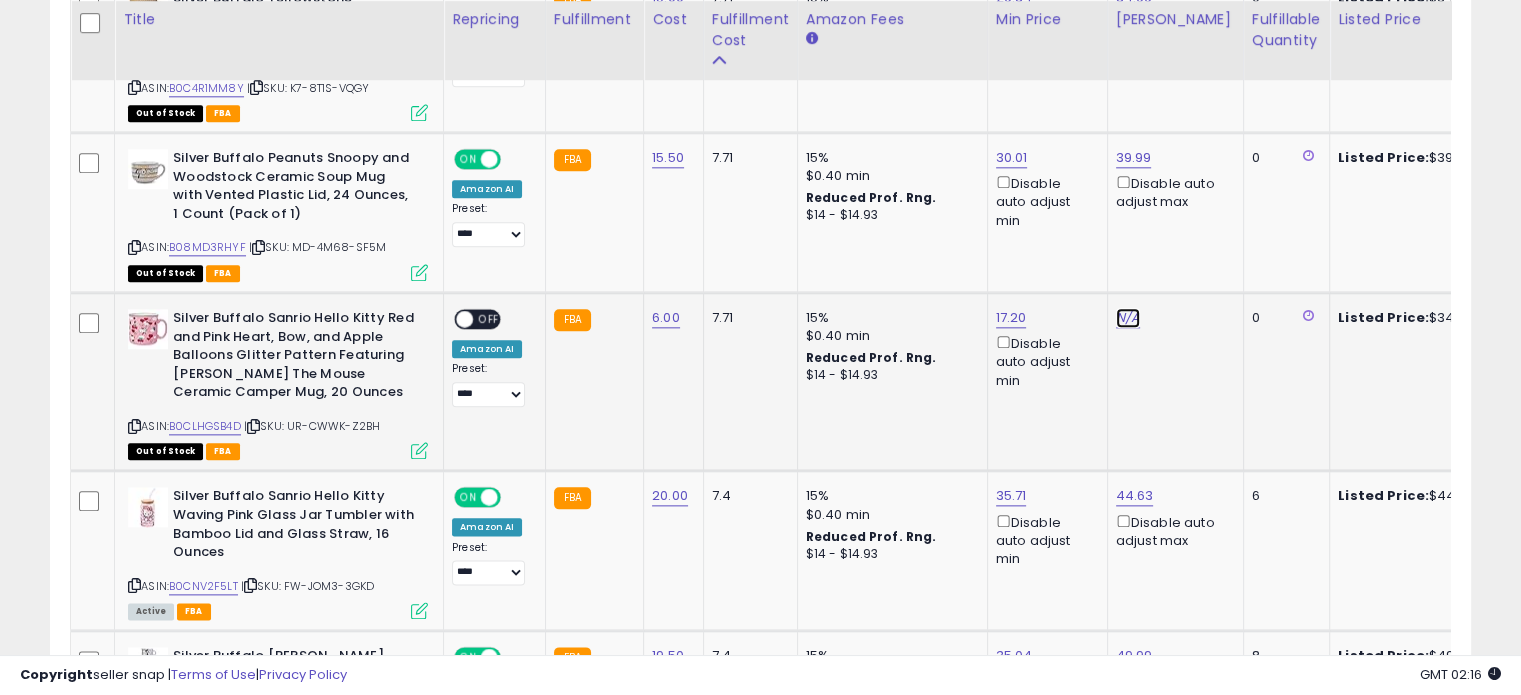 click on "N/A" at bounding box center (1128, 318) 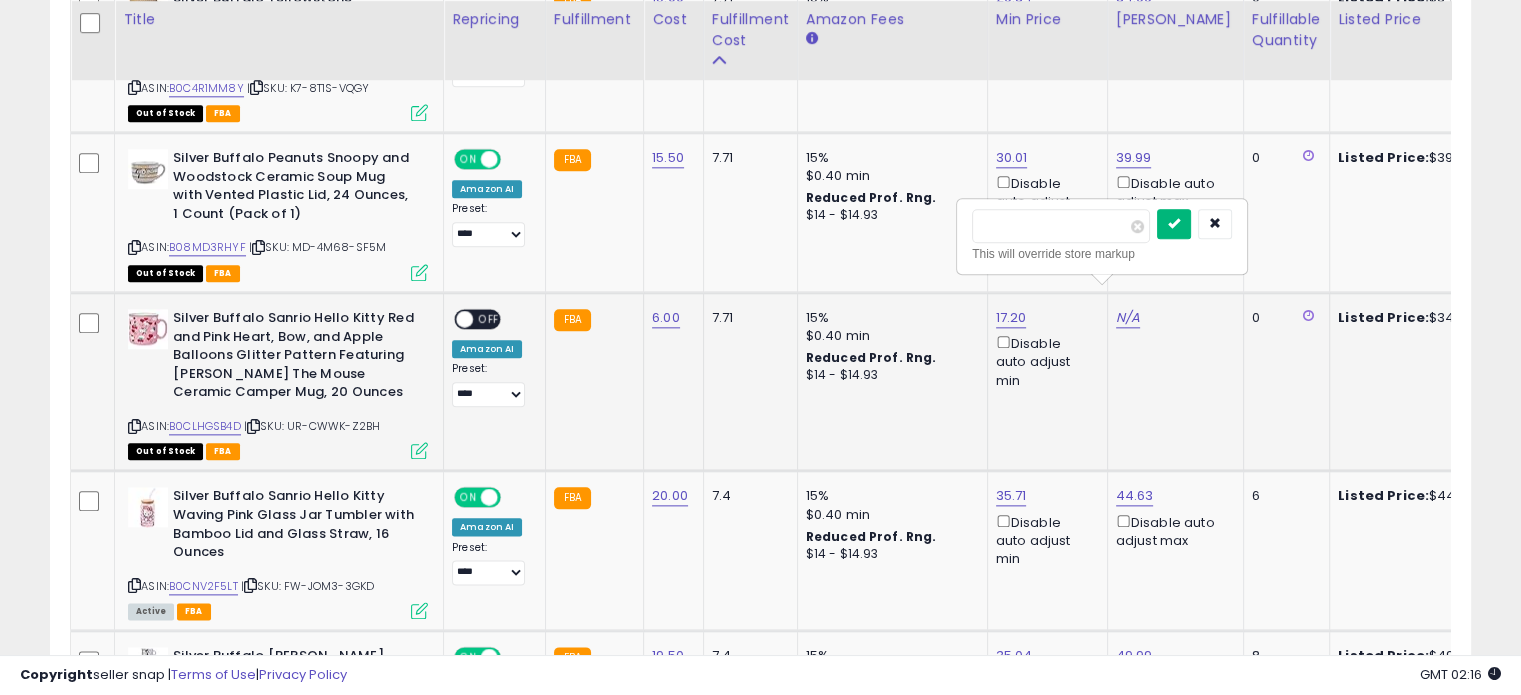 type on "*****" 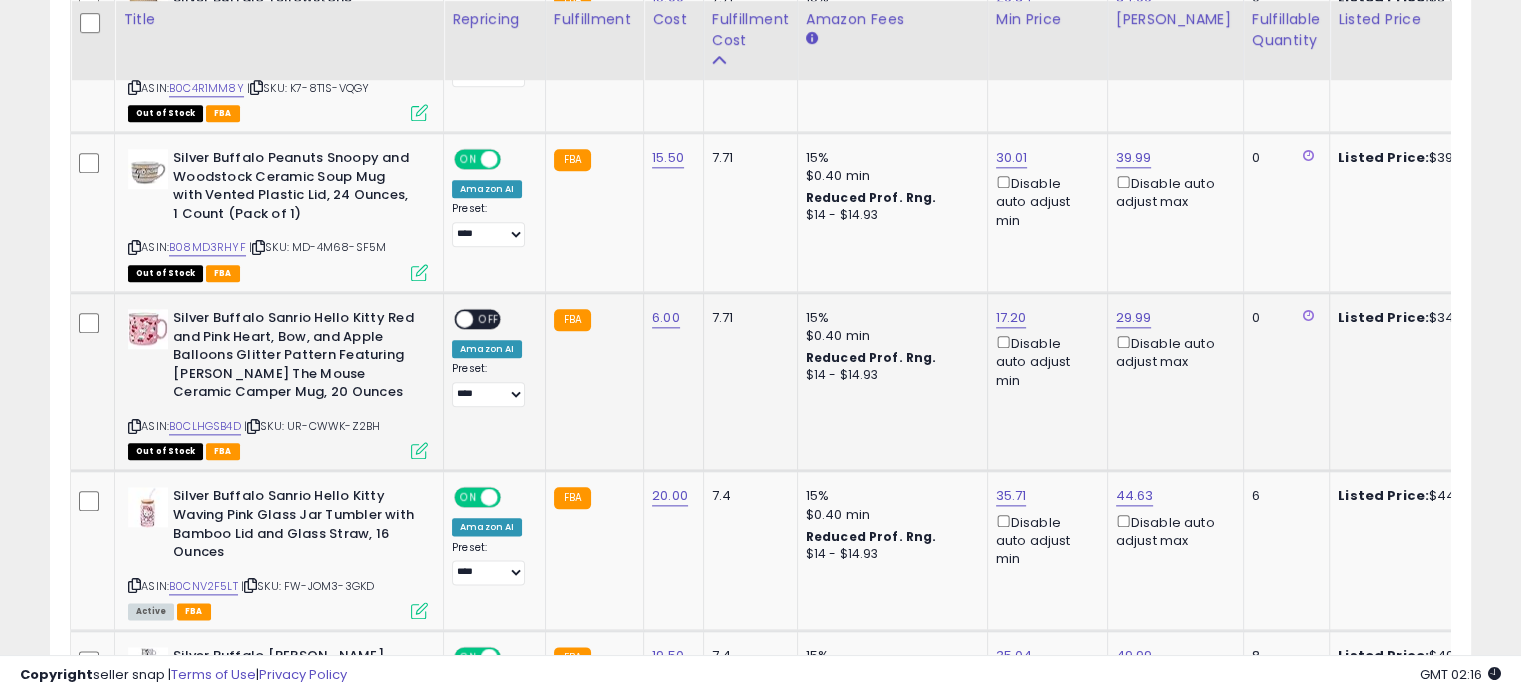 click at bounding box center (464, 319) 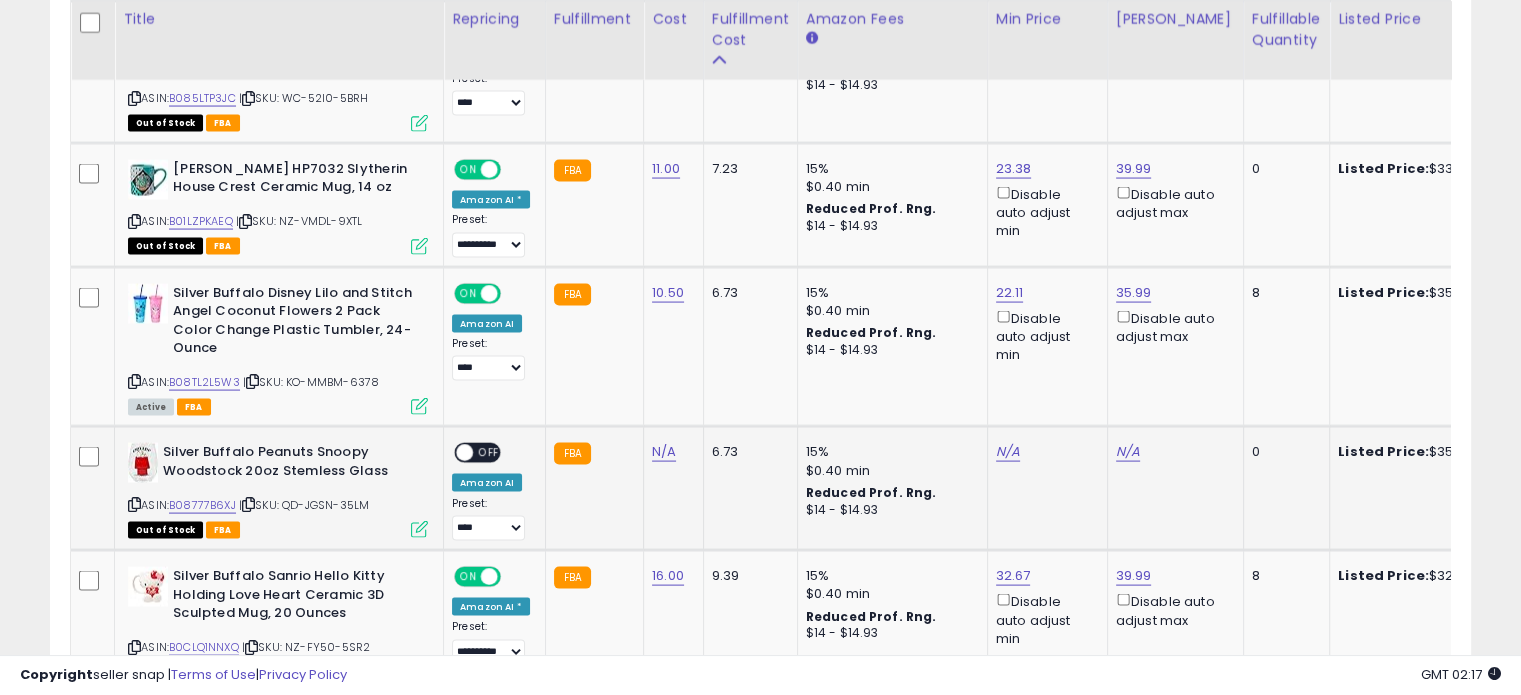 scroll, scrollTop: 3994, scrollLeft: 0, axis: vertical 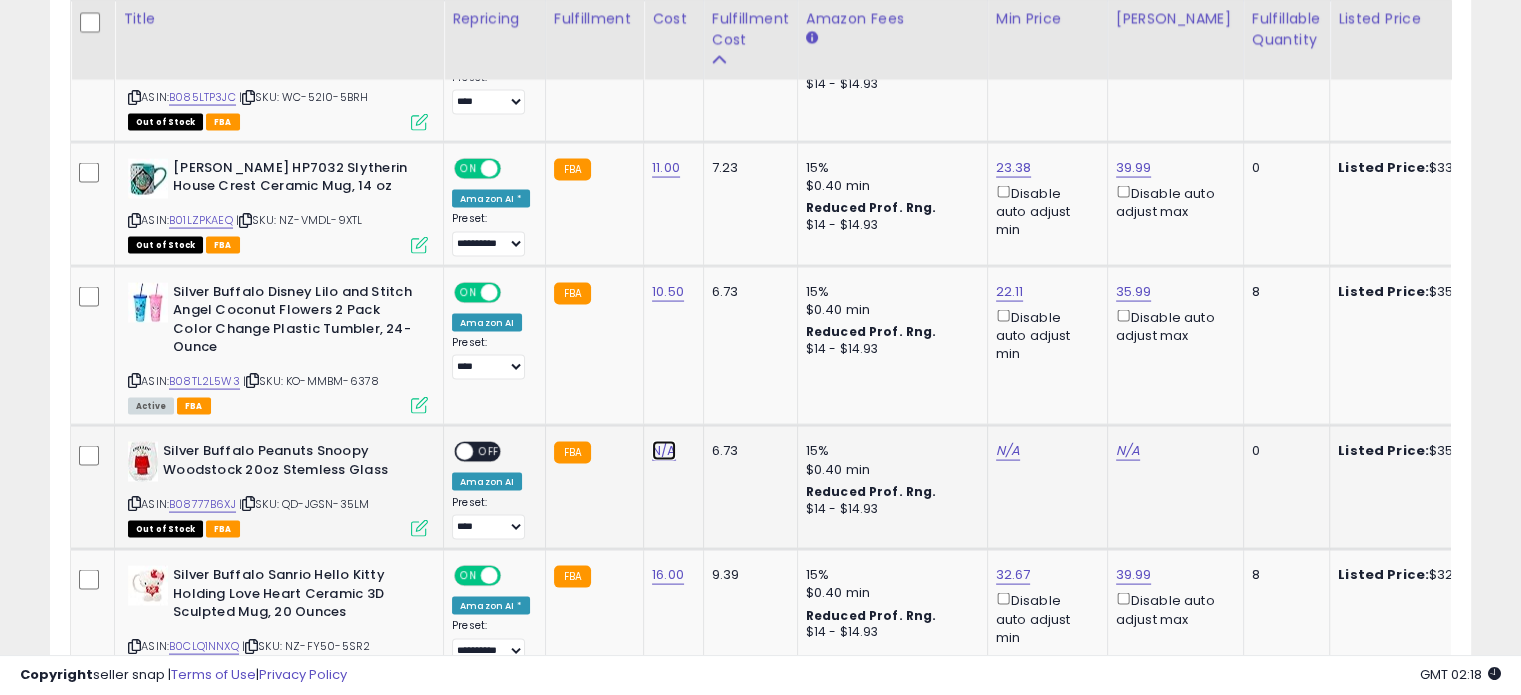 click on "N/A" at bounding box center [664, 26] 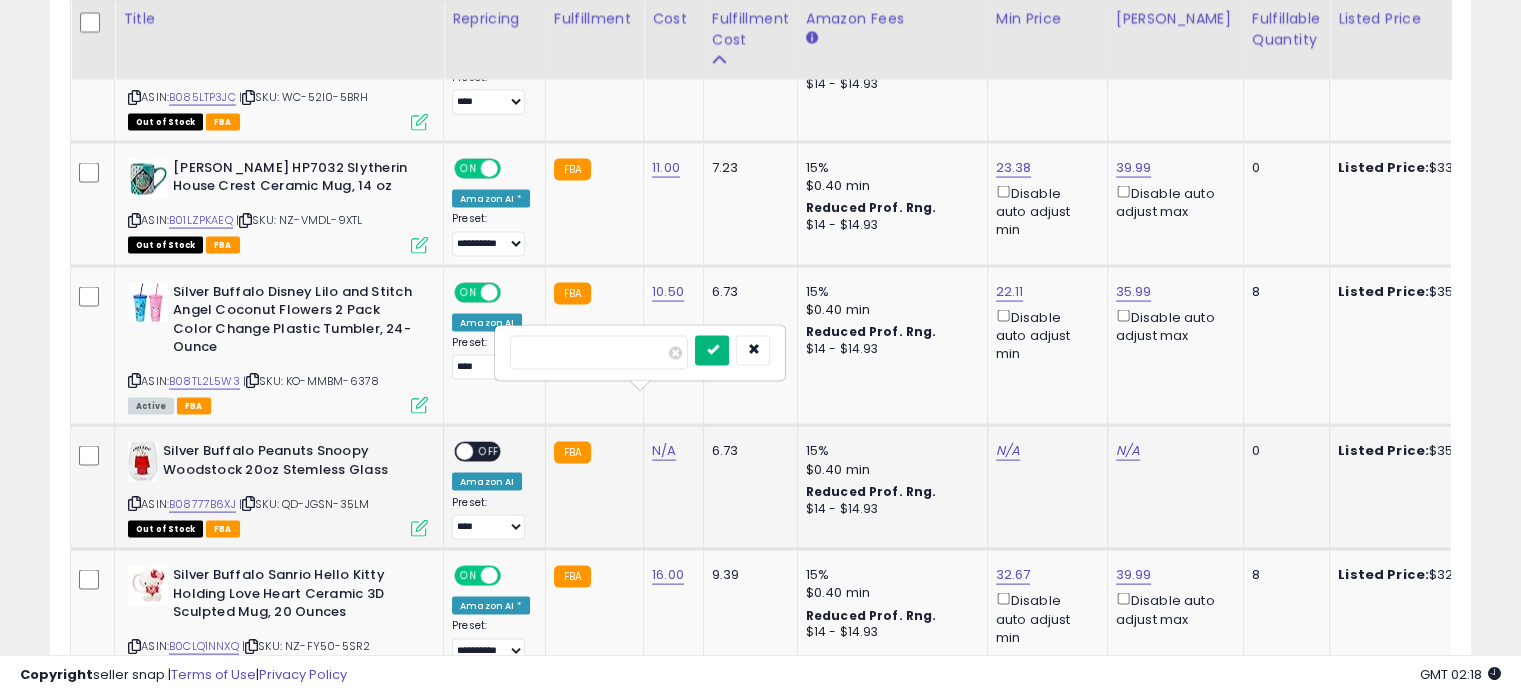 type on "*" 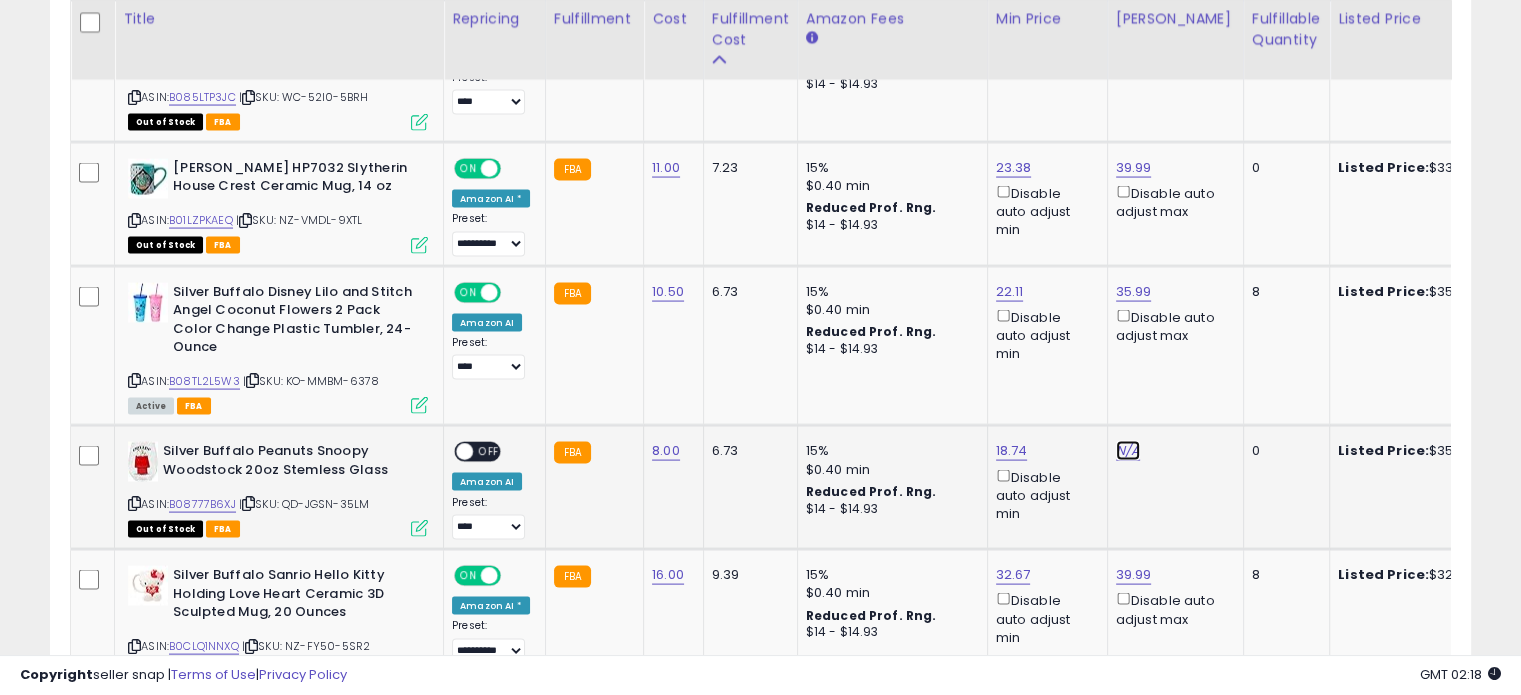 click on "N/A" at bounding box center (1128, 26) 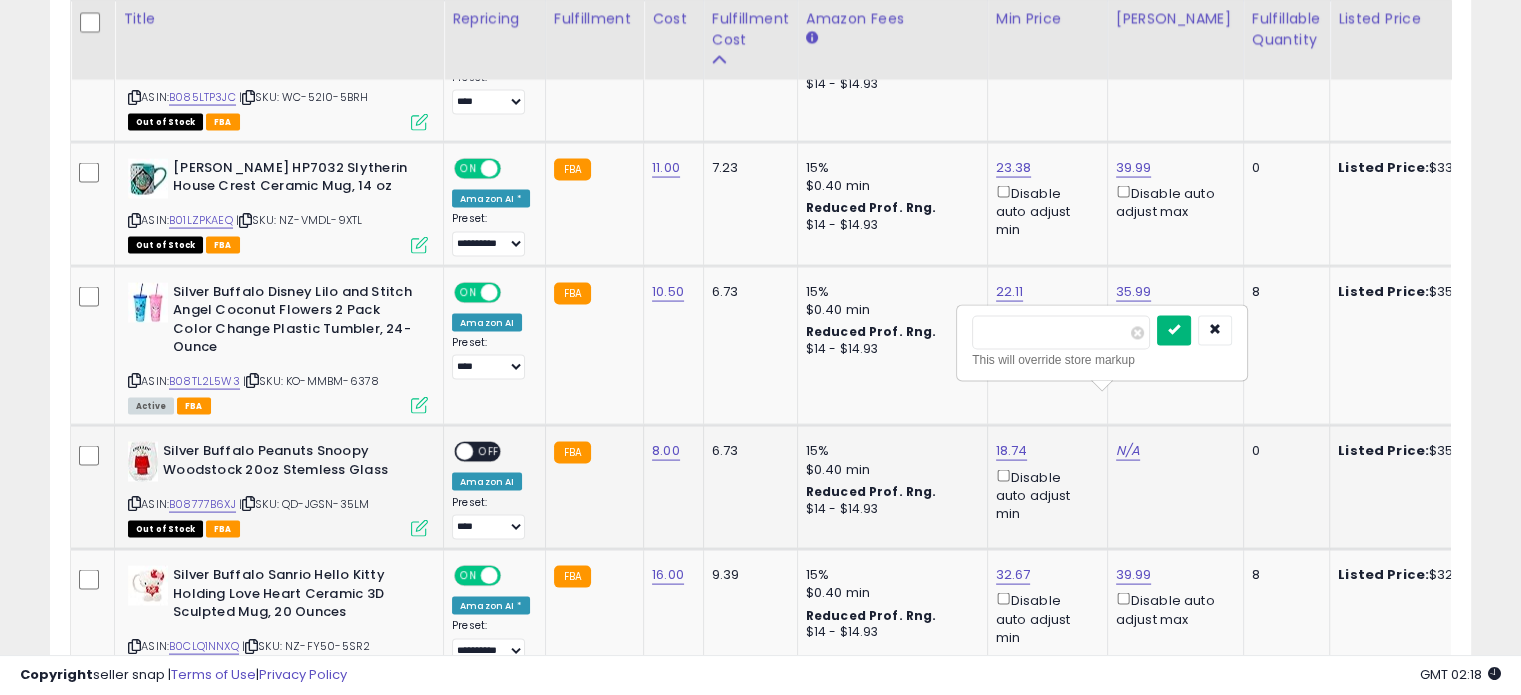 type on "*****" 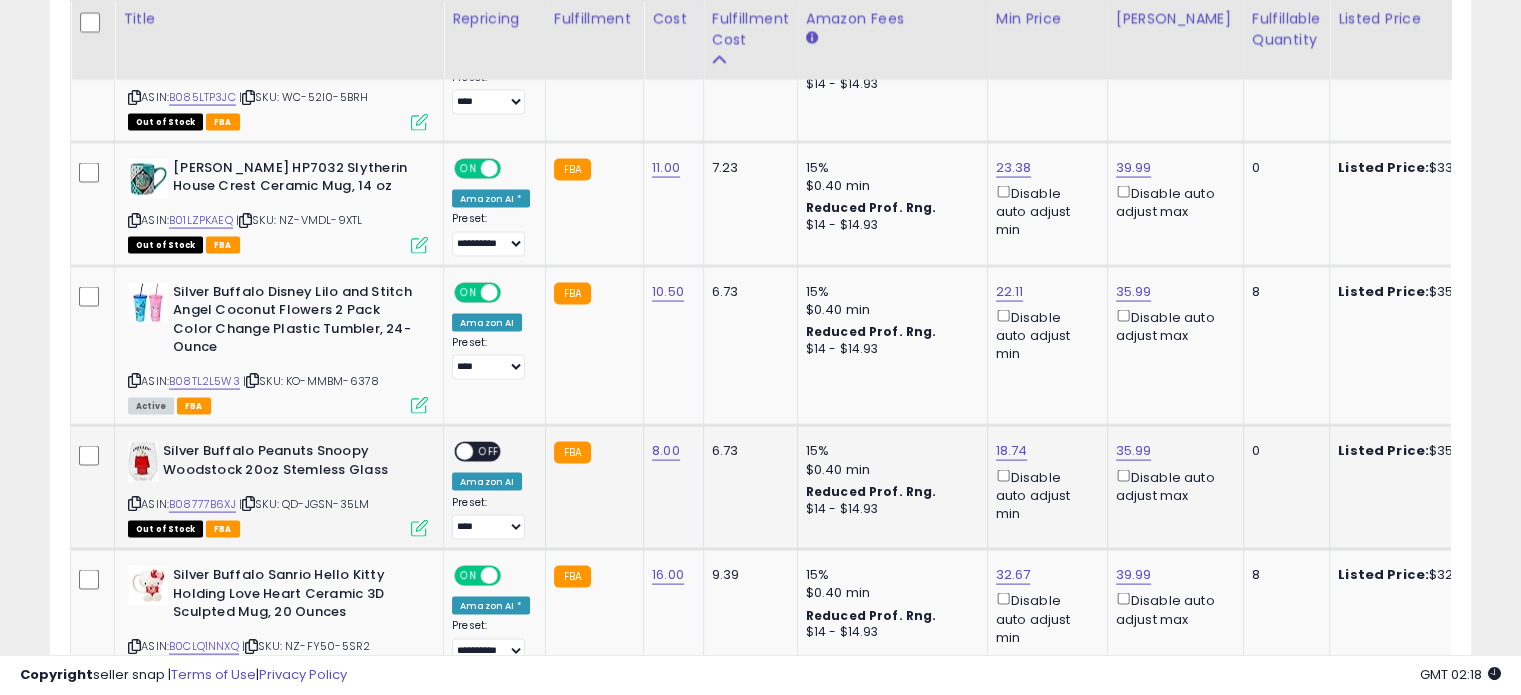 click at bounding box center (464, 452) 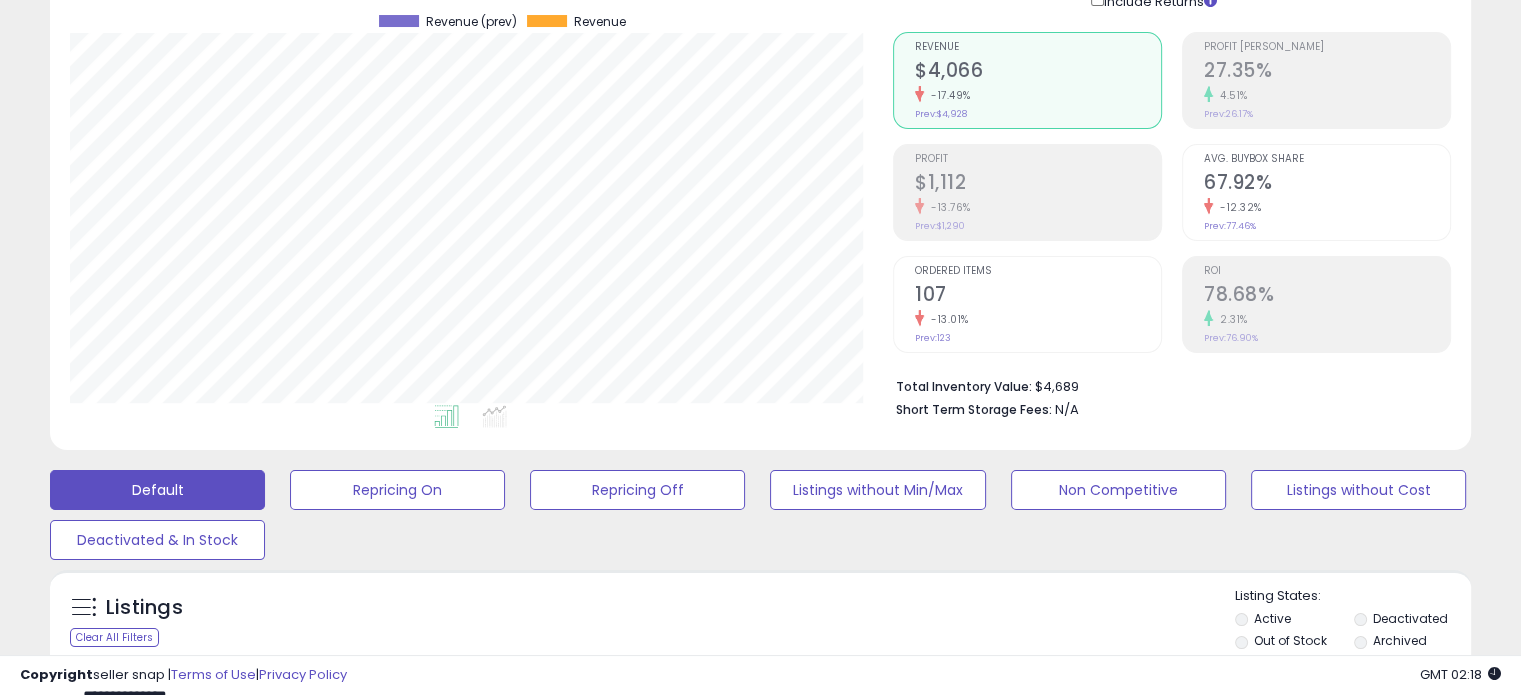 scroll, scrollTop: 0, scrollLeft: 0, axis: both 